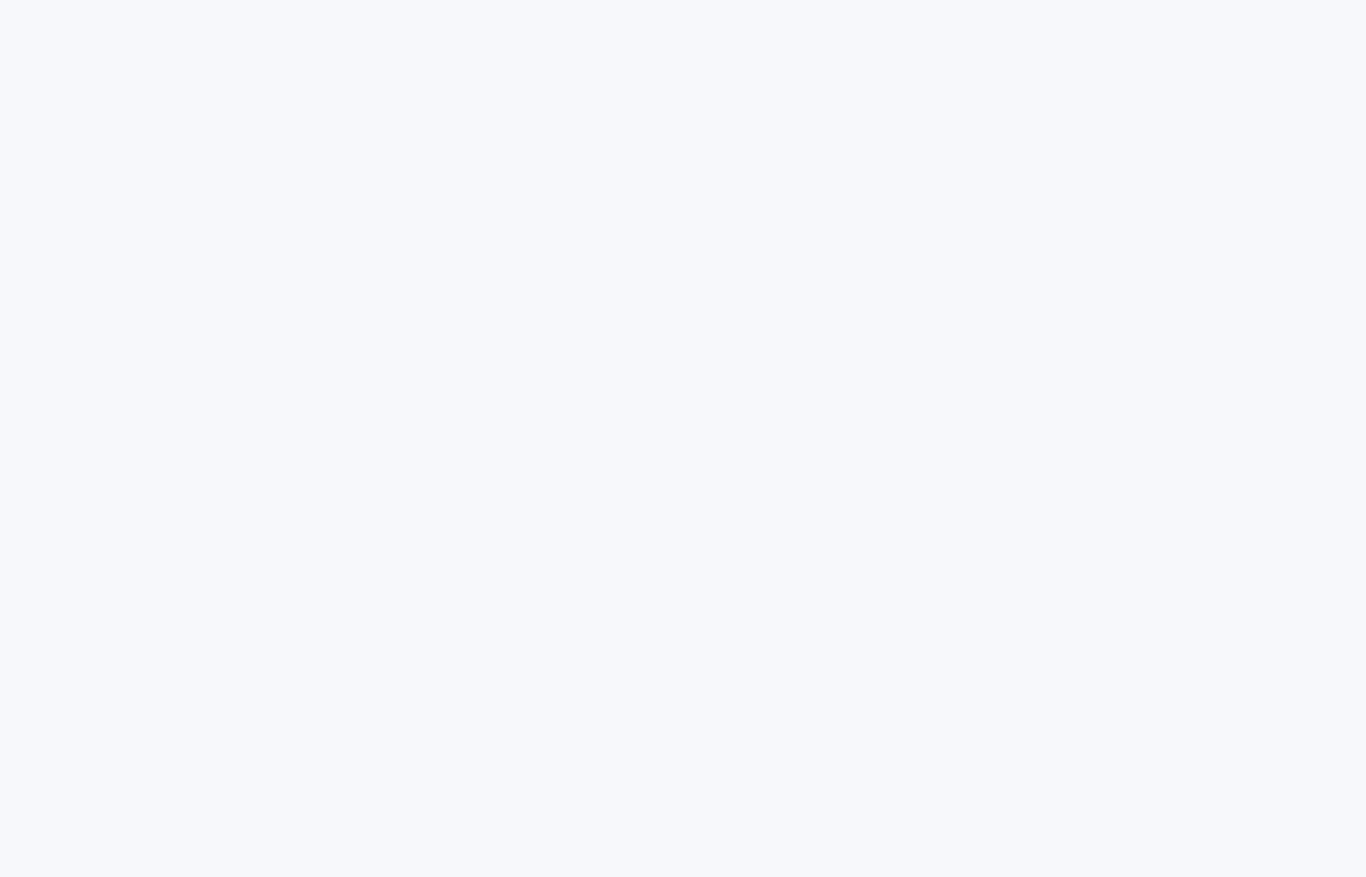scroll, scrollTop: 0, scrollLeft: 0, axis: both 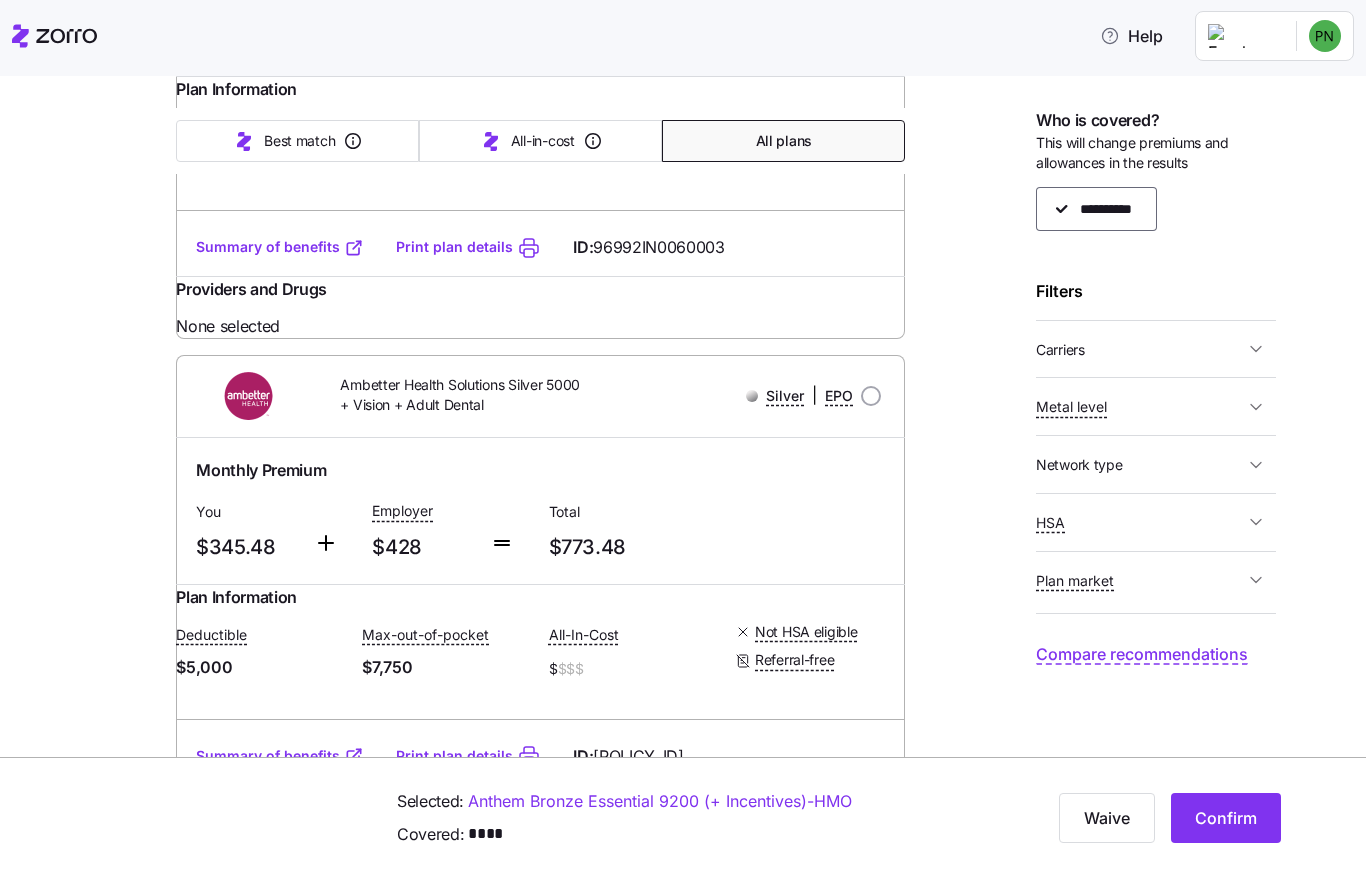 click on "Best match" at bounding box center (299, 141) 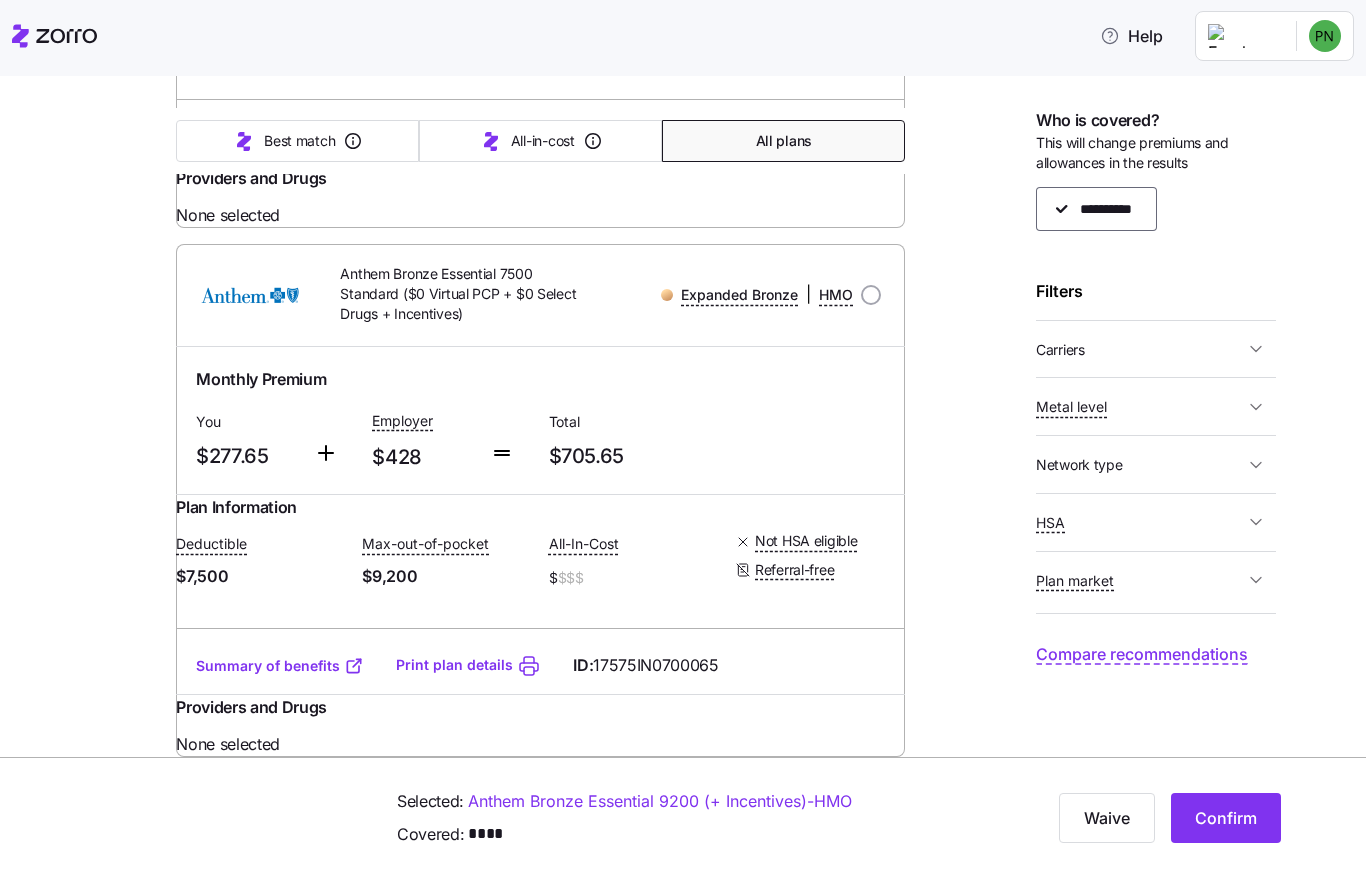 scroll, scrollTop: 905, scrollLeft: 0, axis: vertical 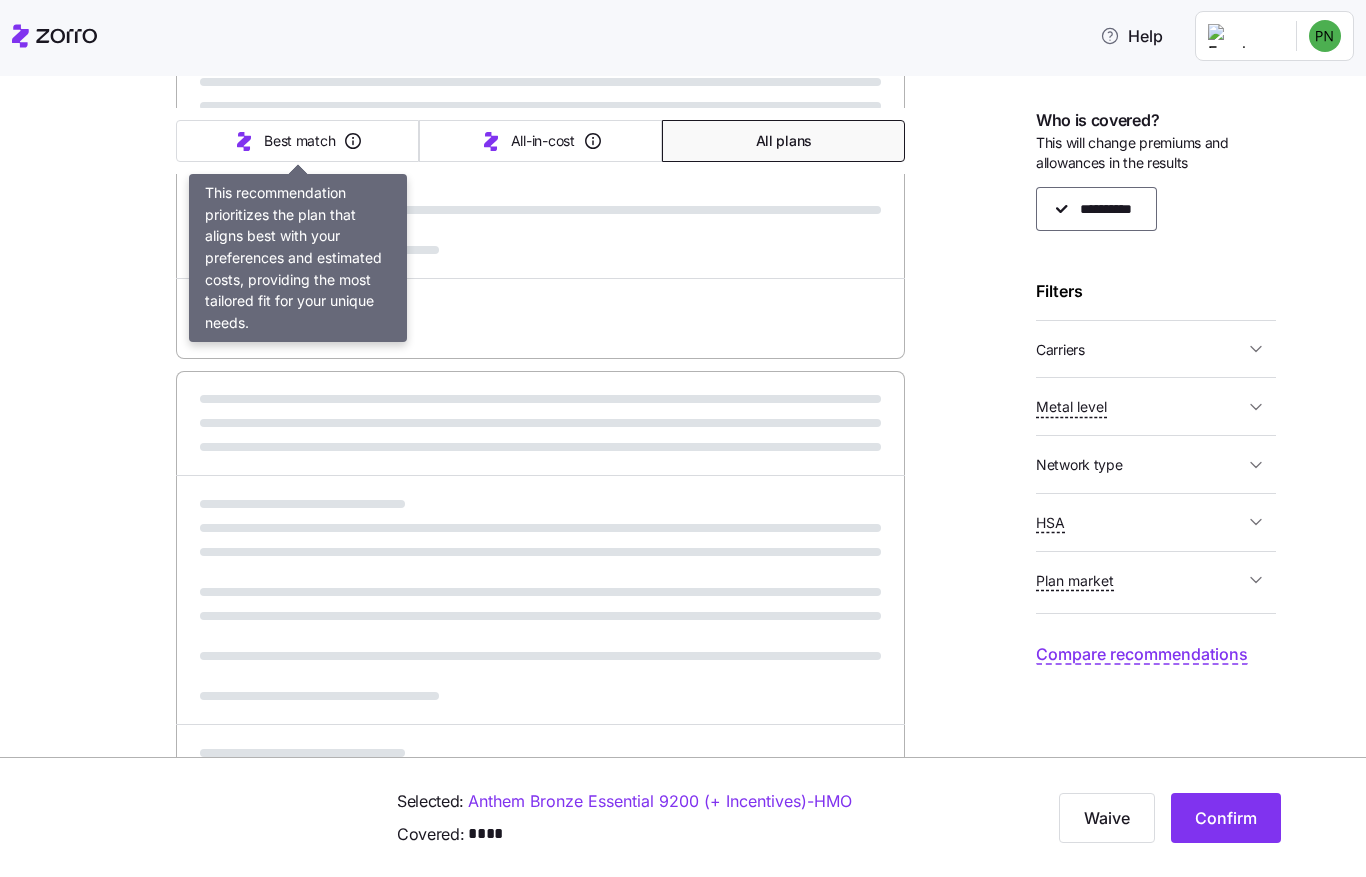 type on "Sorted by: Best match" 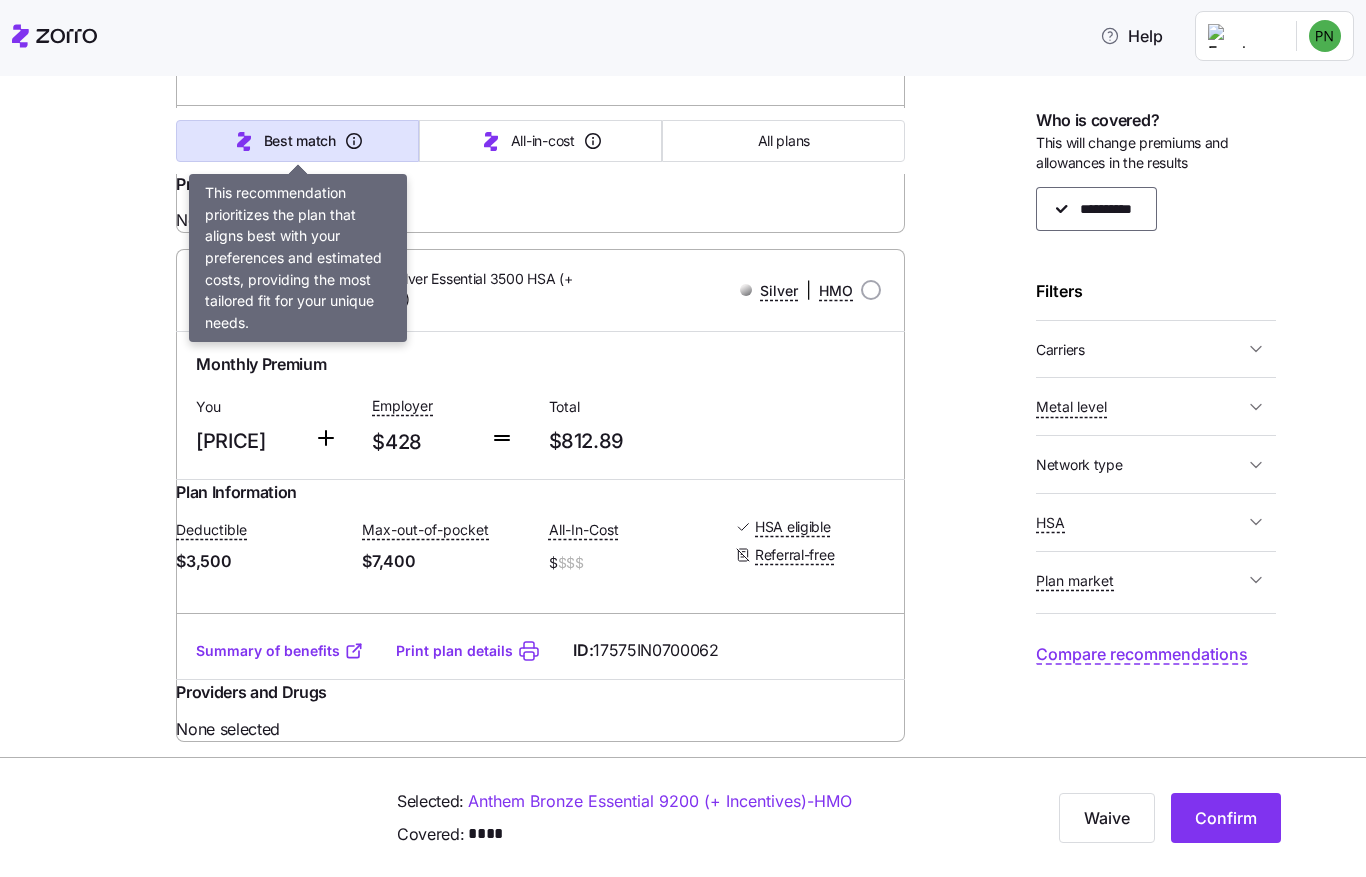 scroll, scrollTop: 11322, scrollLeft: 0, axis: vertical 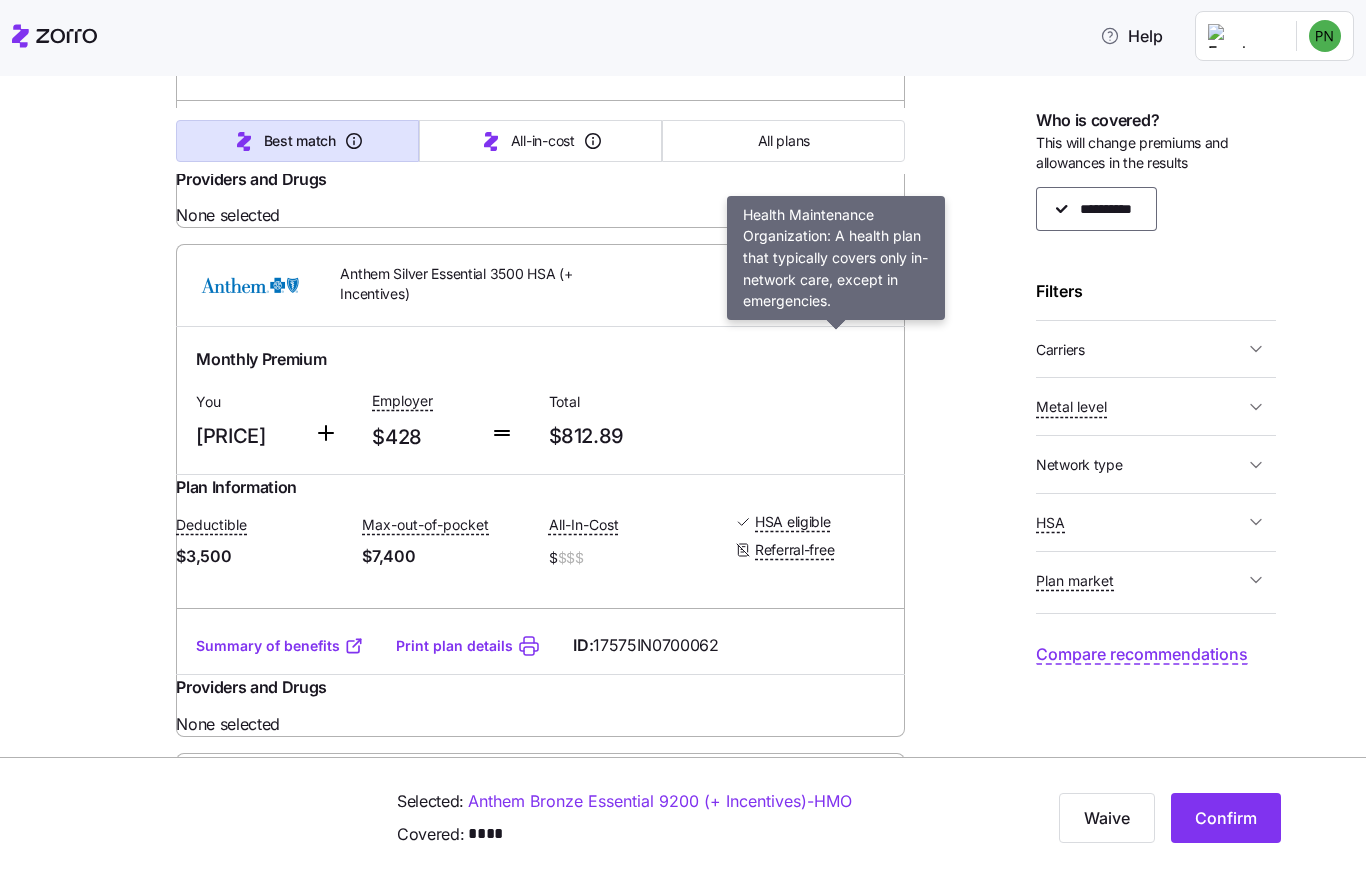 click on "HMO" at bounding box center [836, -732] 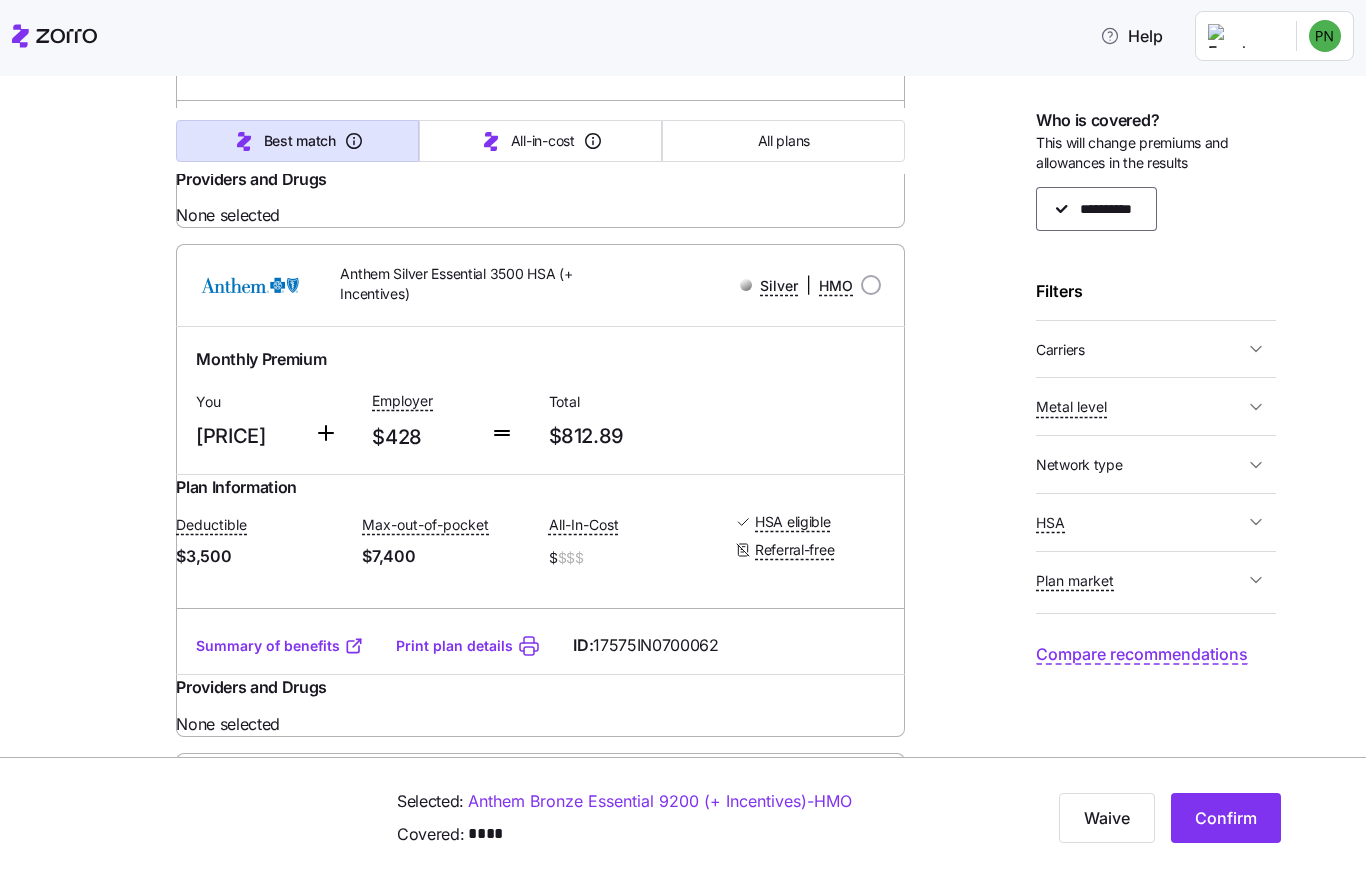 click at bounding box center [871, -732] 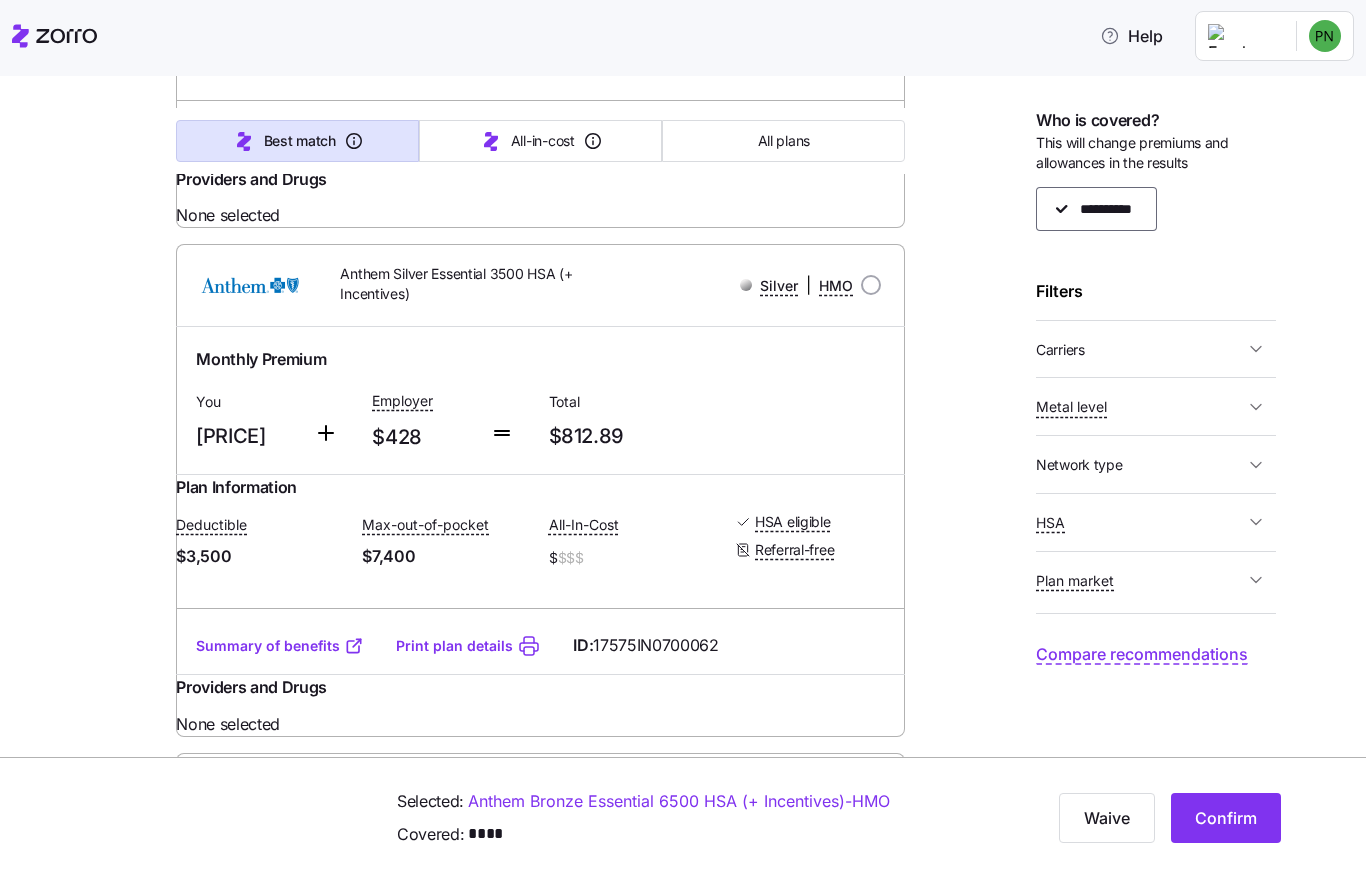 click at bounding box center (871, -732) 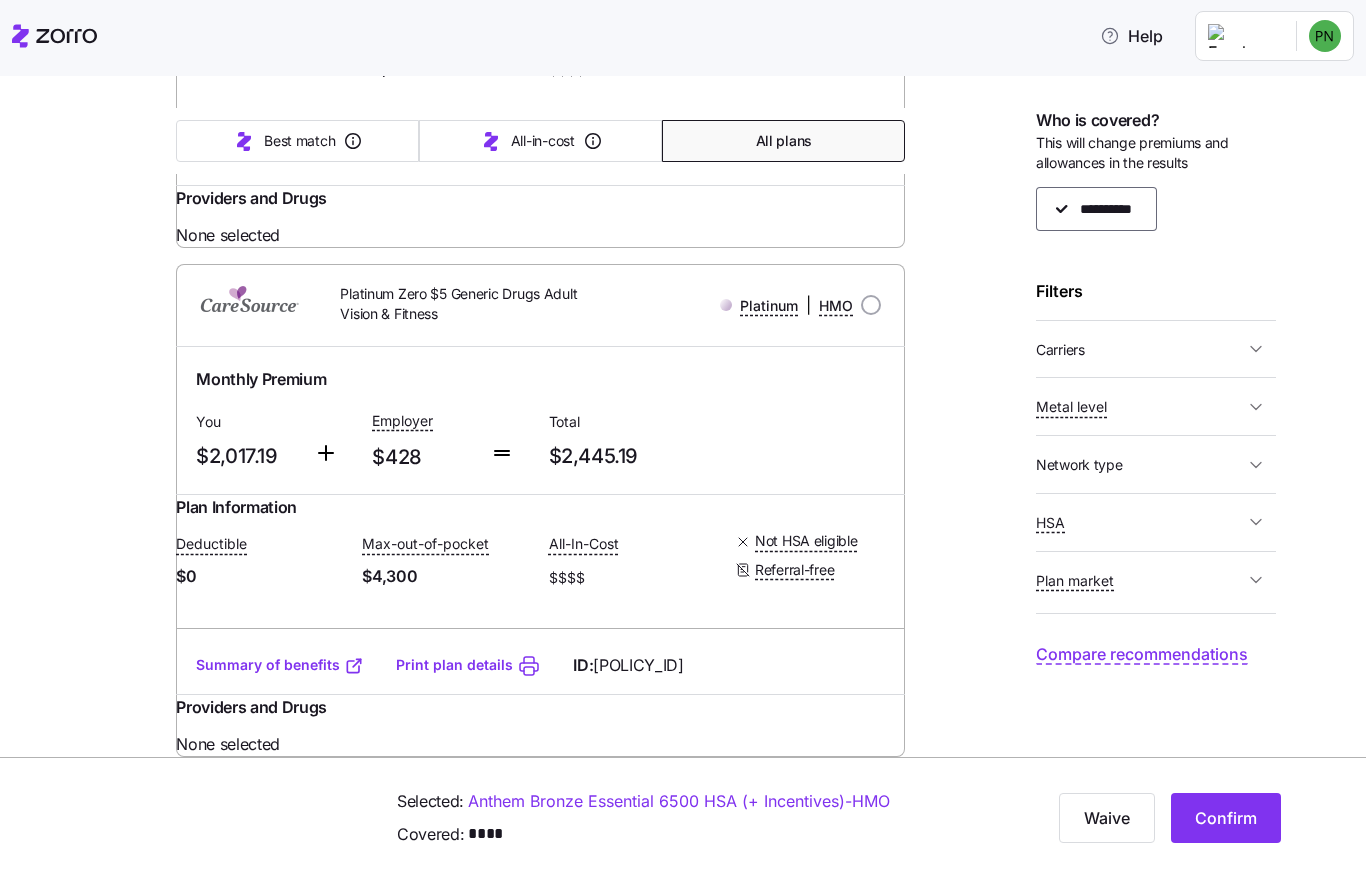 scroll, scrollTop: 61369, scrollLeft: 0, axis: vertical 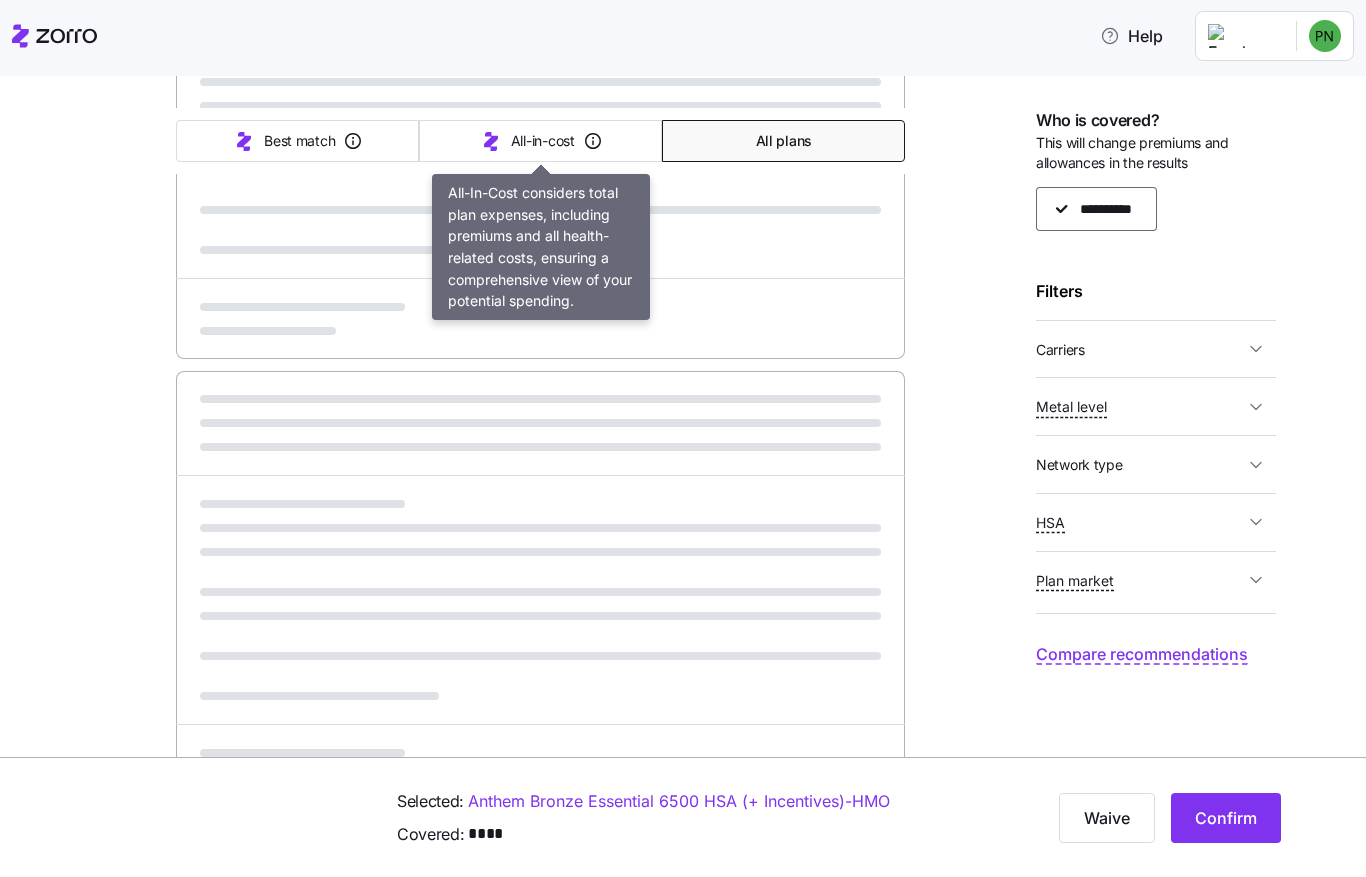 type on "Sorted by: All-in-cost" 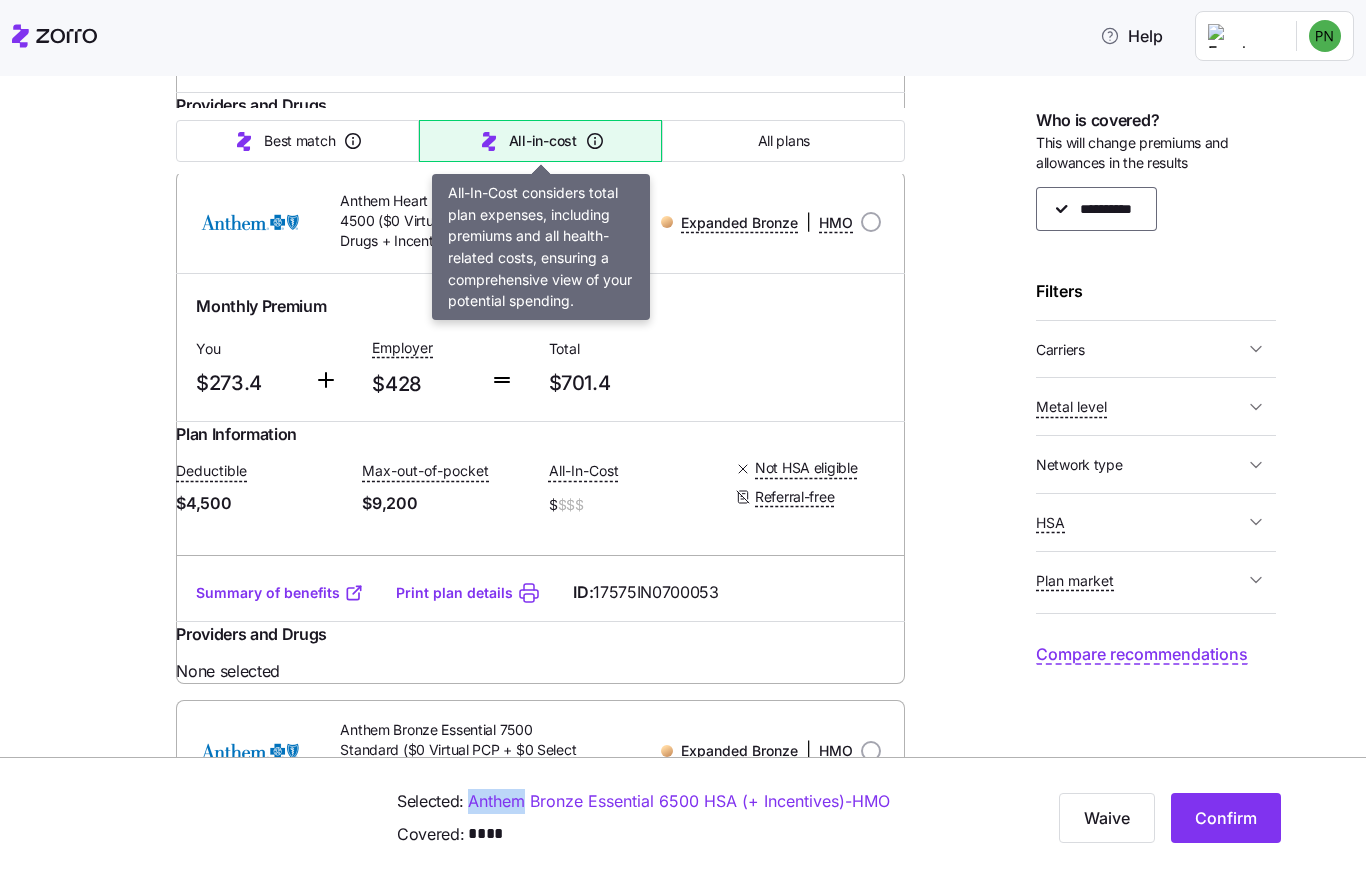 scroll, scrollTop: 1761, scrollLeft: 0, axis: vertical 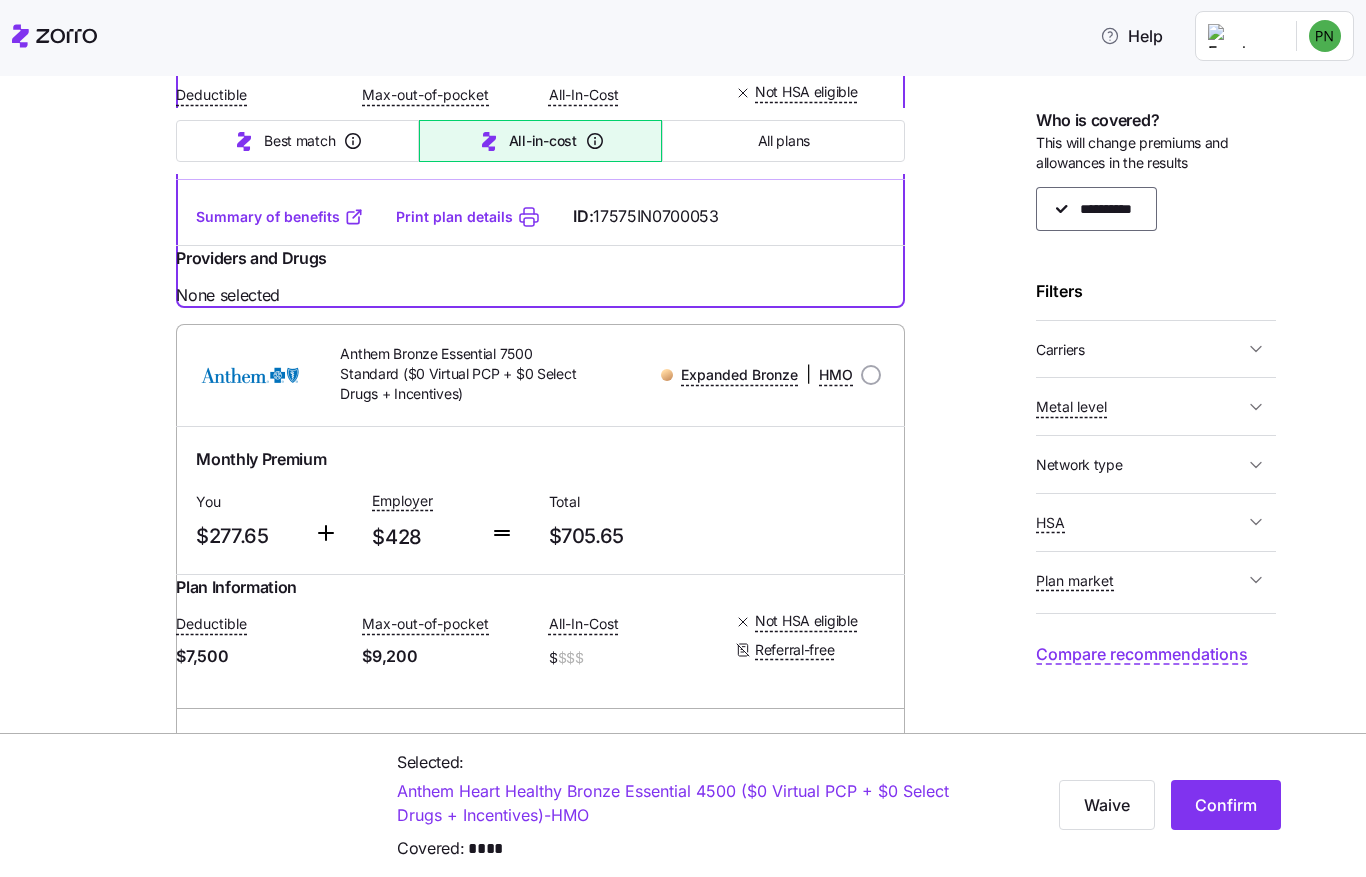 click on "Summary of benefits" at bounding box center [280, 217] 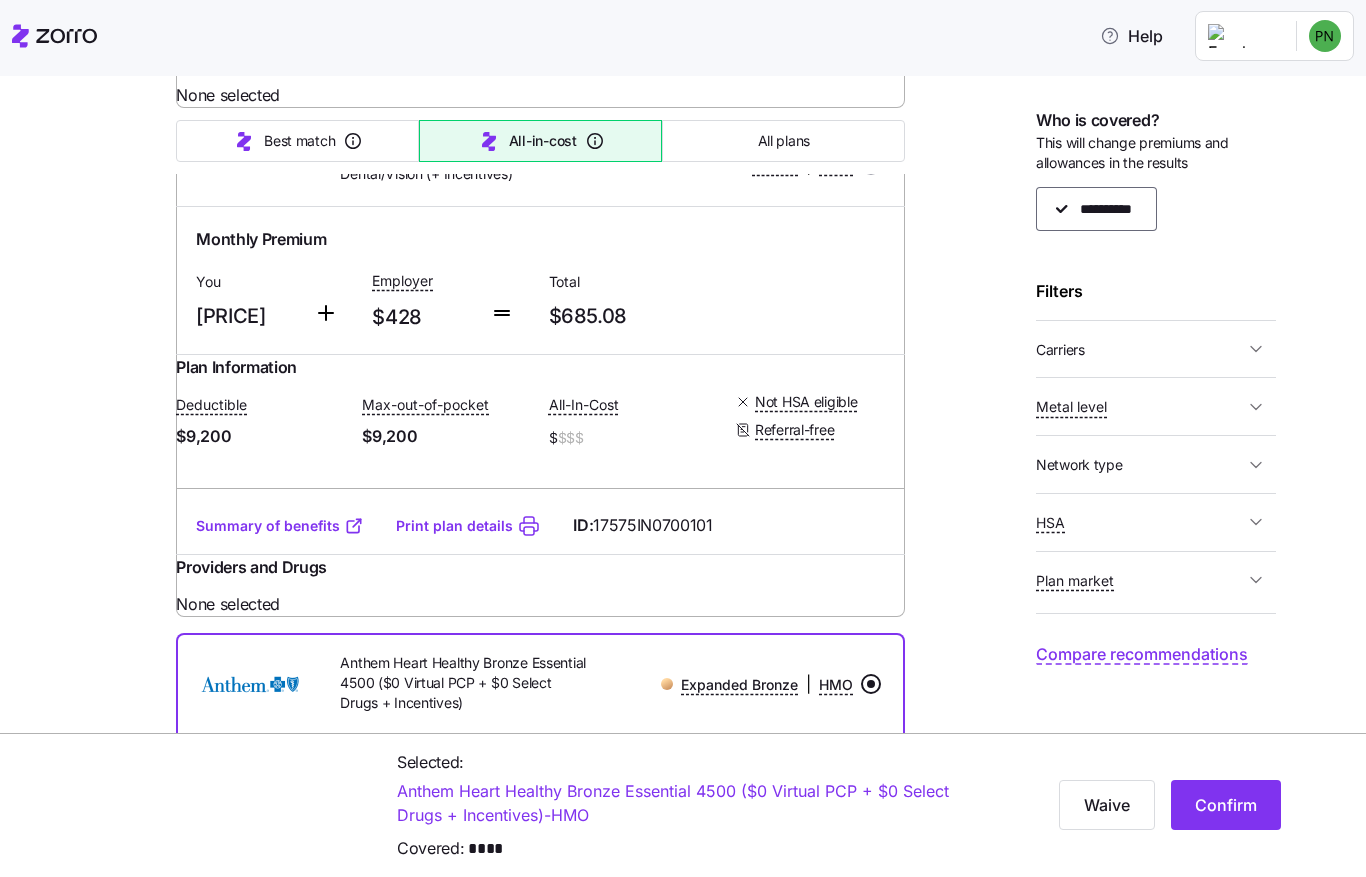 scroll, scrollTop: 1298, scrollLeft: 0, axis: vertical 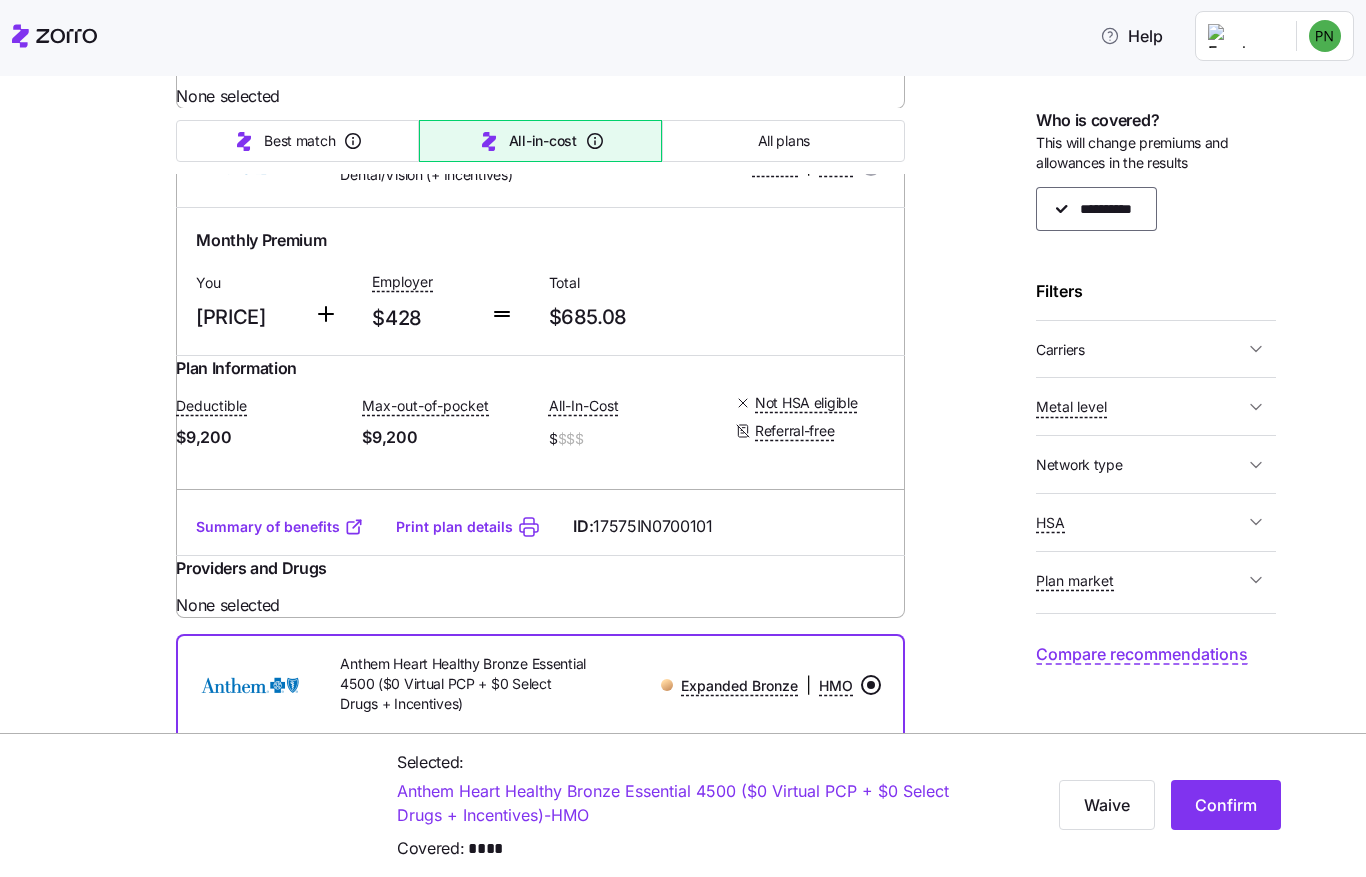 click at bounding box center (871, 166) 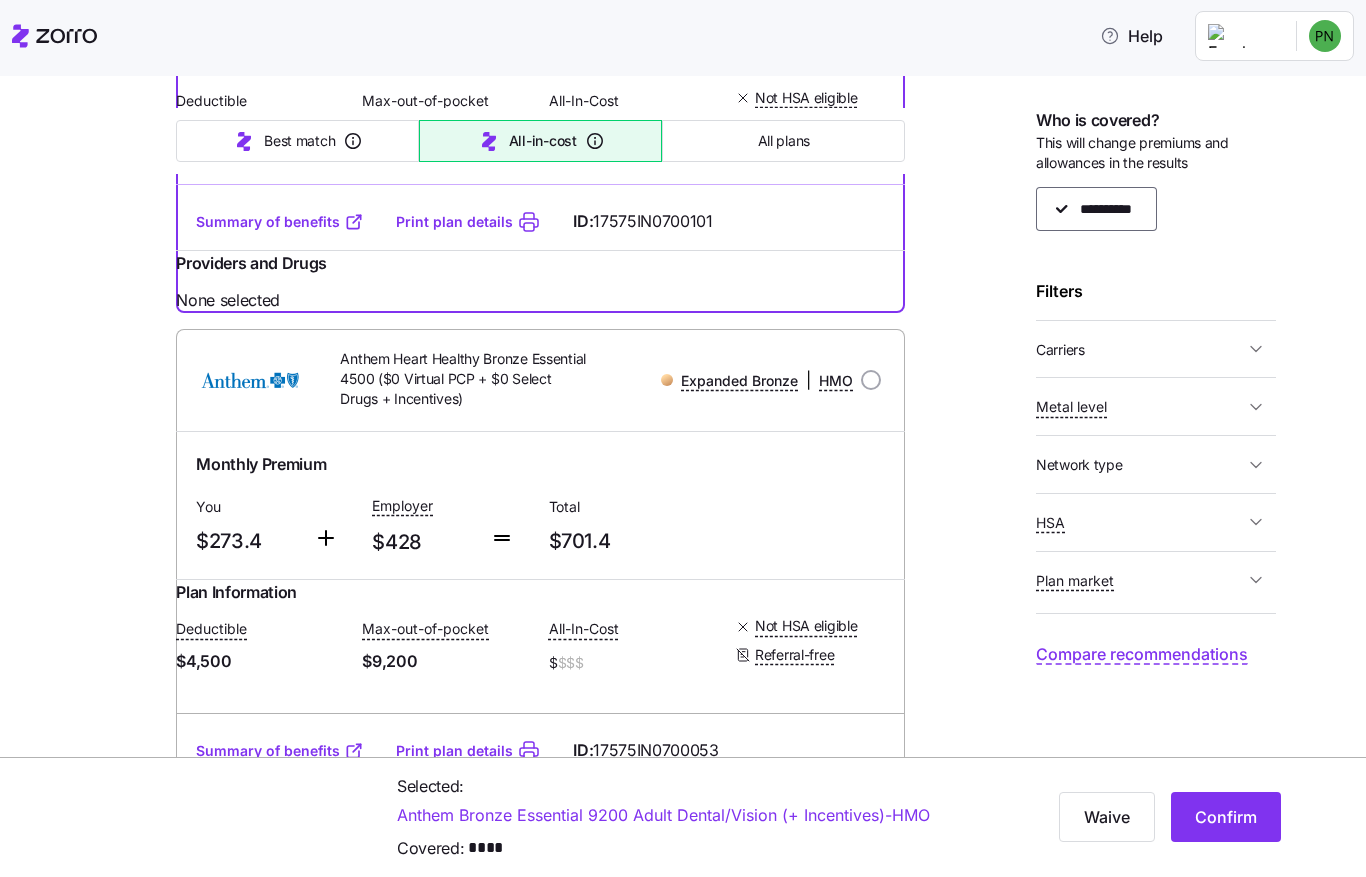 scroll, scrollTop: 1603, scrollLeft: 0, axis: vertical 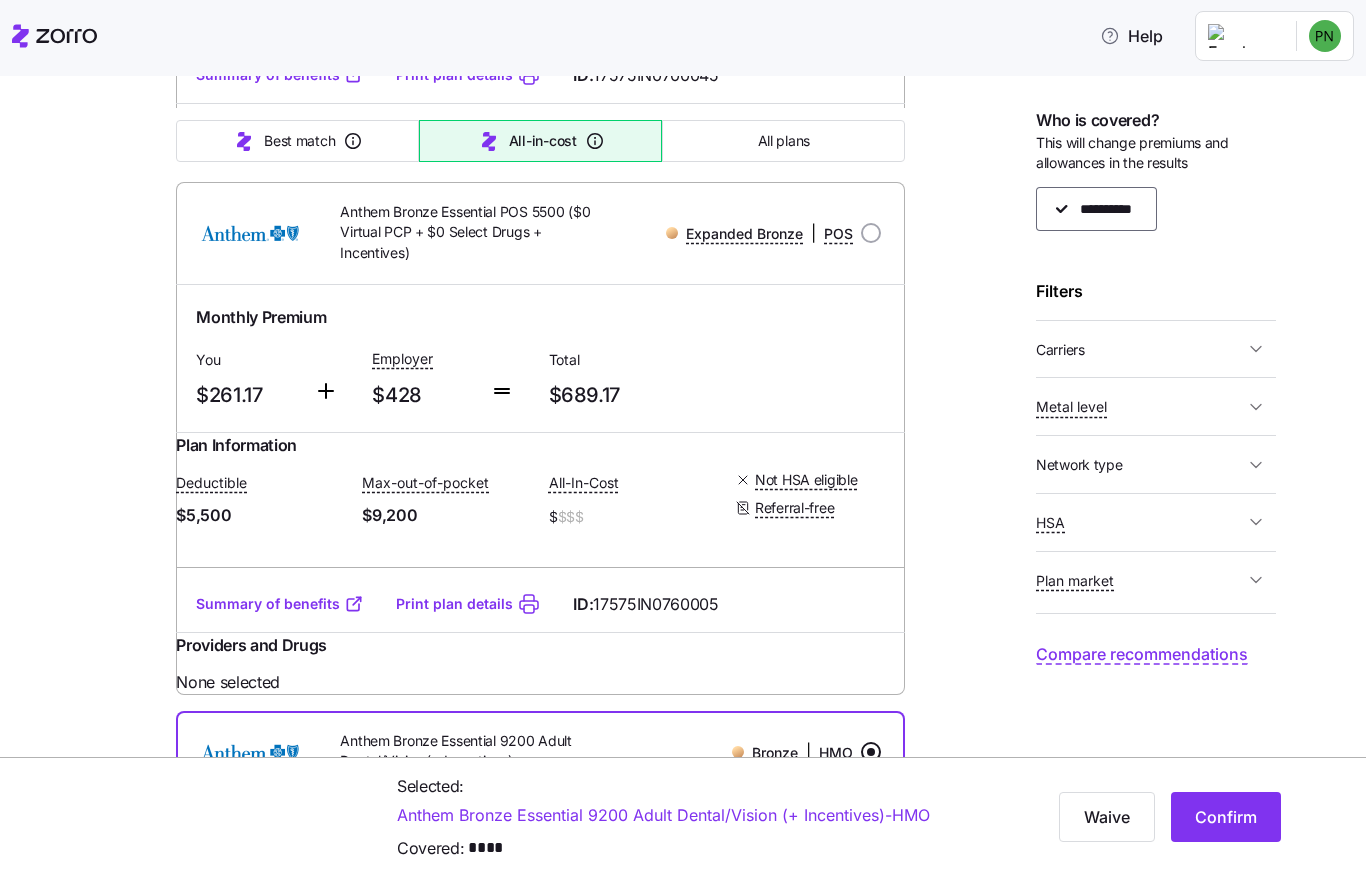 click on "Expanded Bronze | POS" at bounding box center (744, 233) 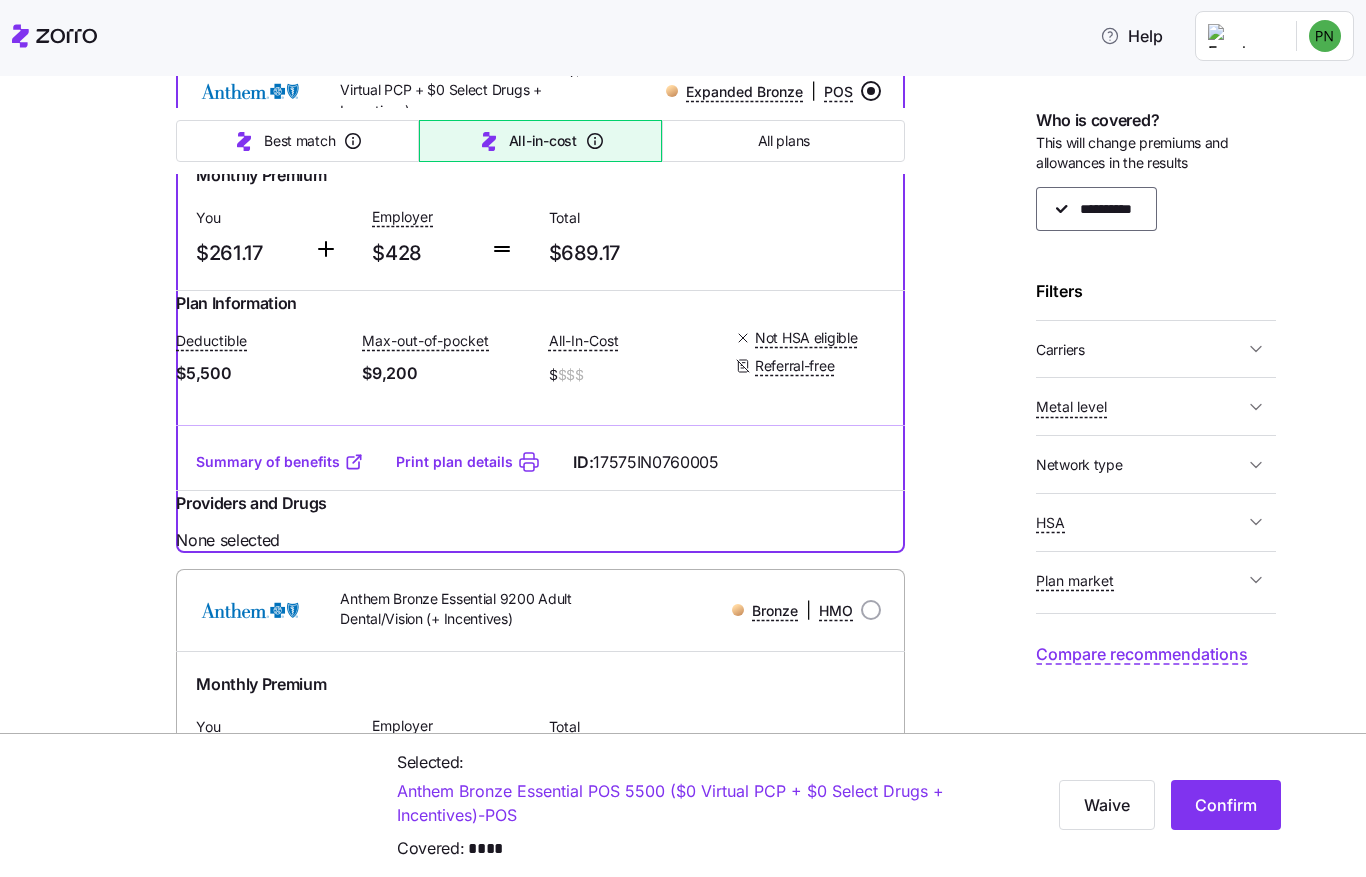 scroll, scrollTop: 854, scrollLeft: 0, axis: vertical 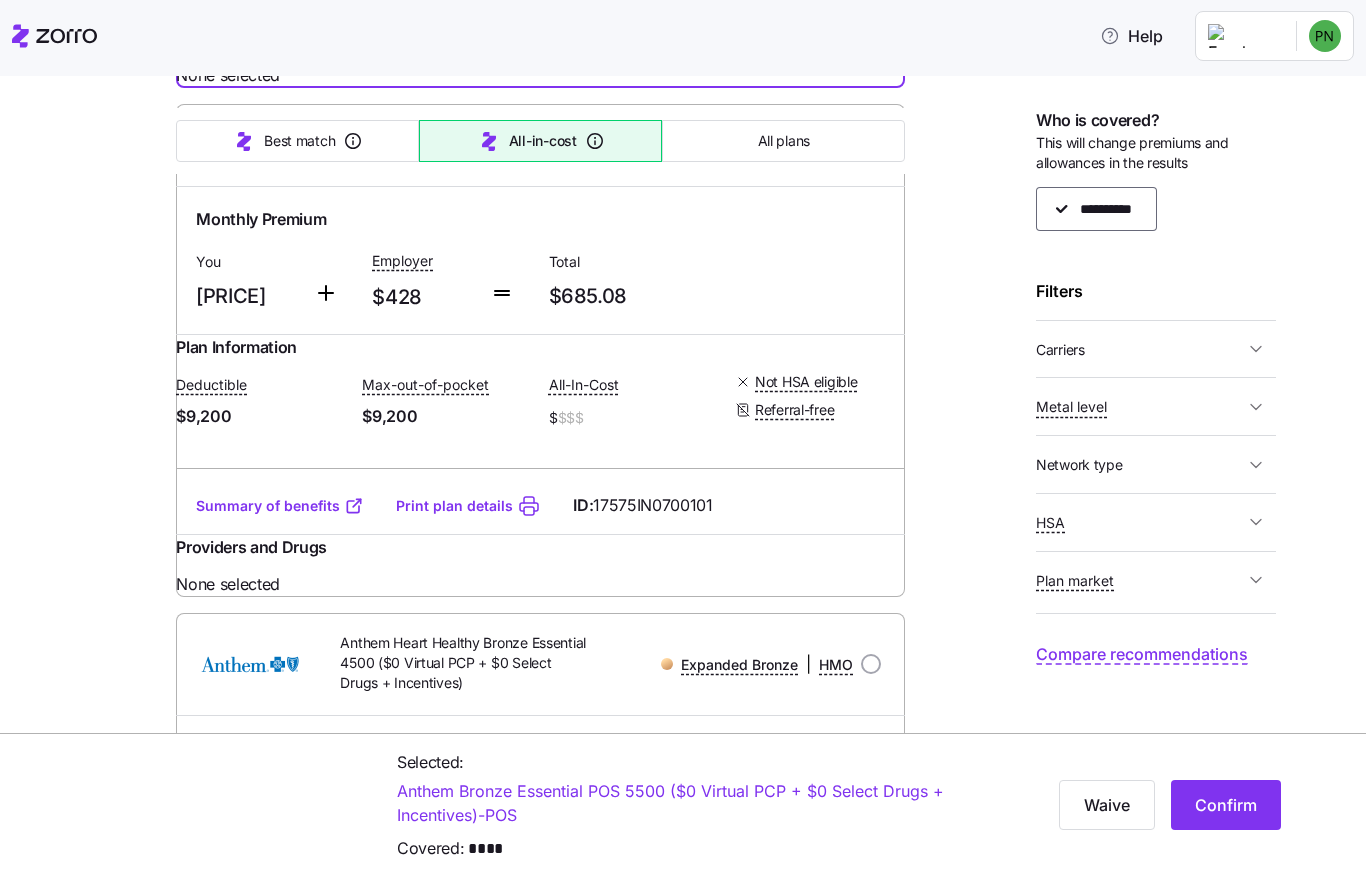 click at bounding box center [871, 145] 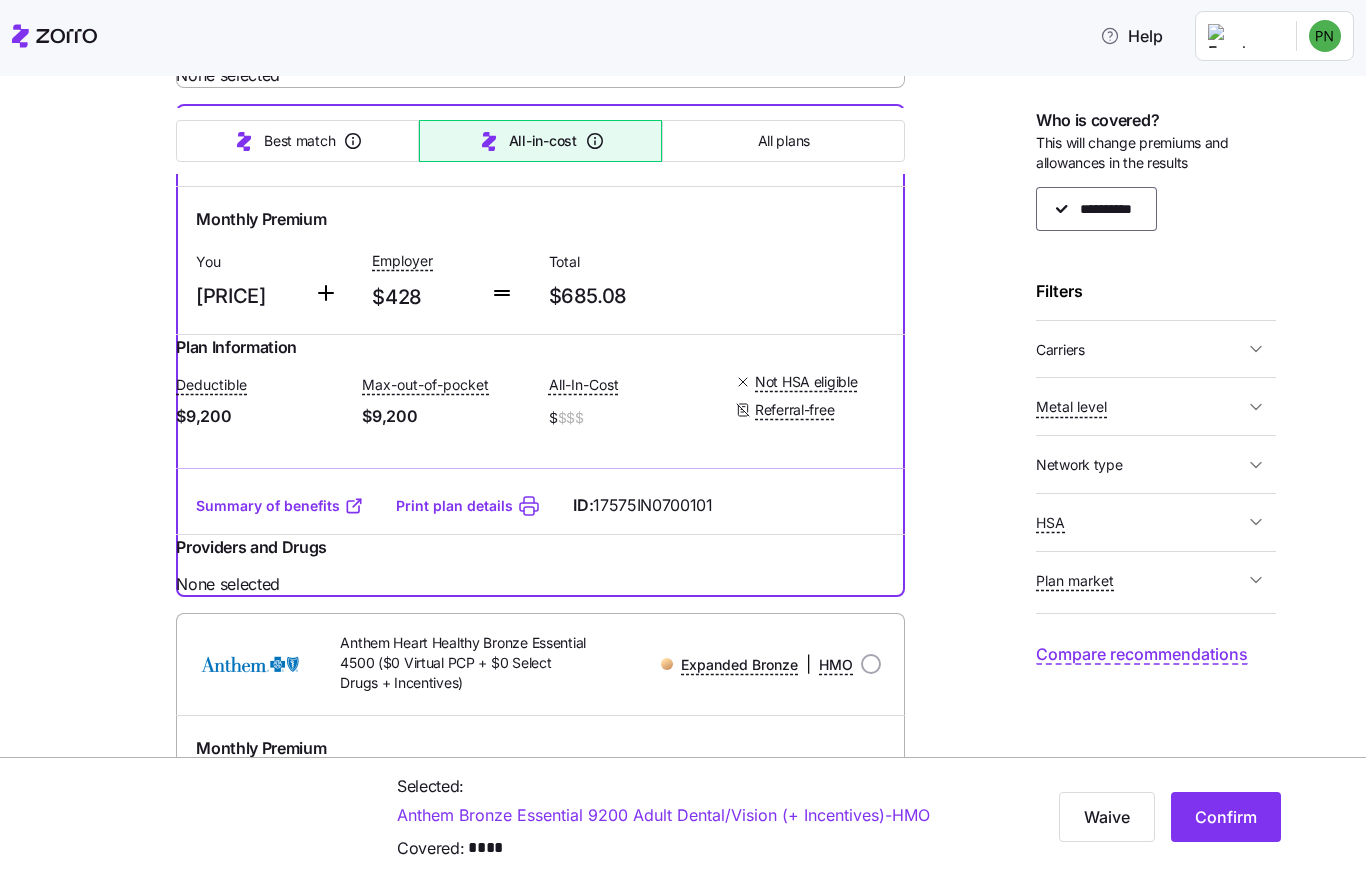 click on "Summary of benefits" at bounding box center (280, 506) 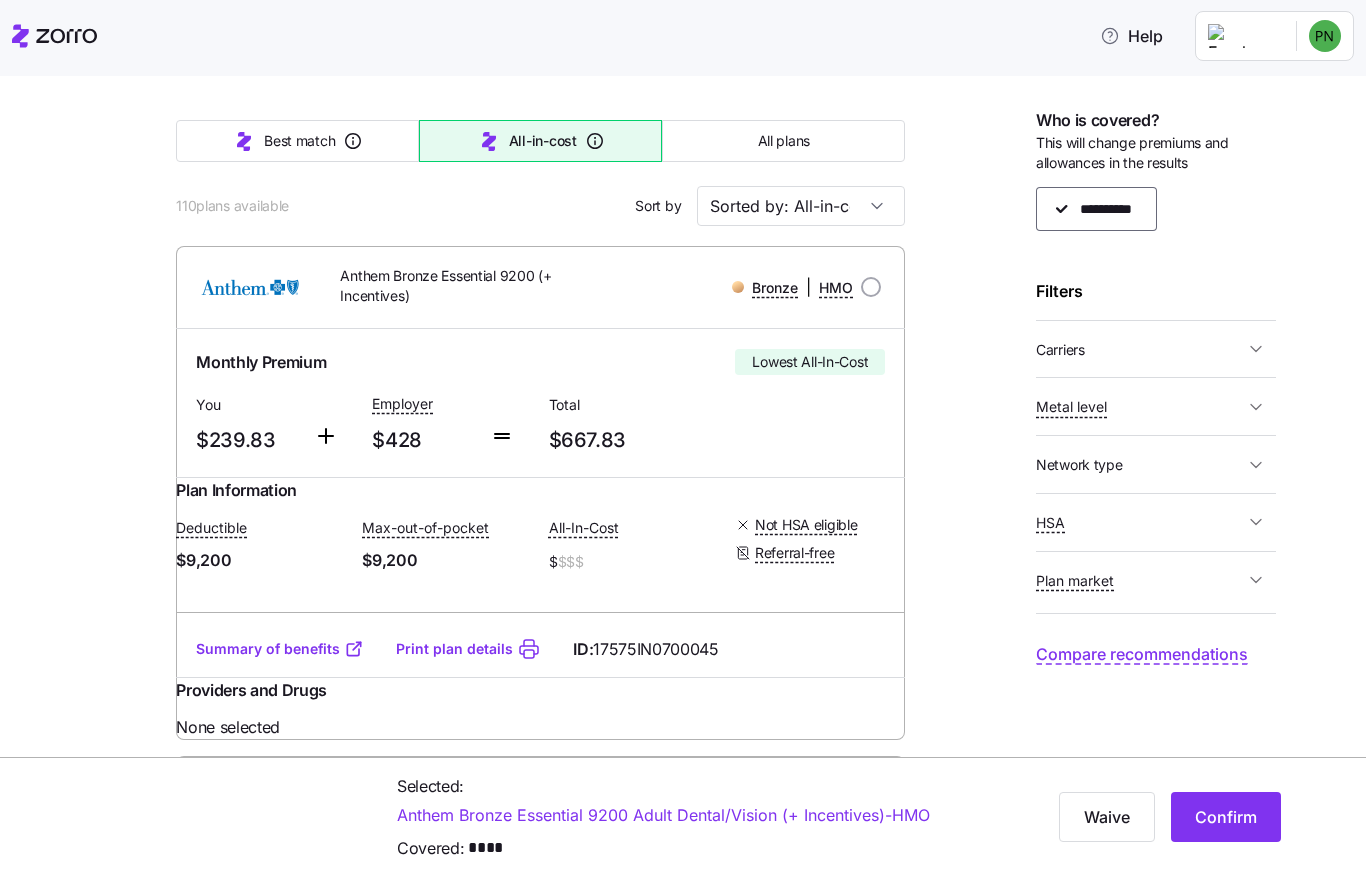 scroll, scrollTop: 139, scrollLeft: 0, axis: vertical 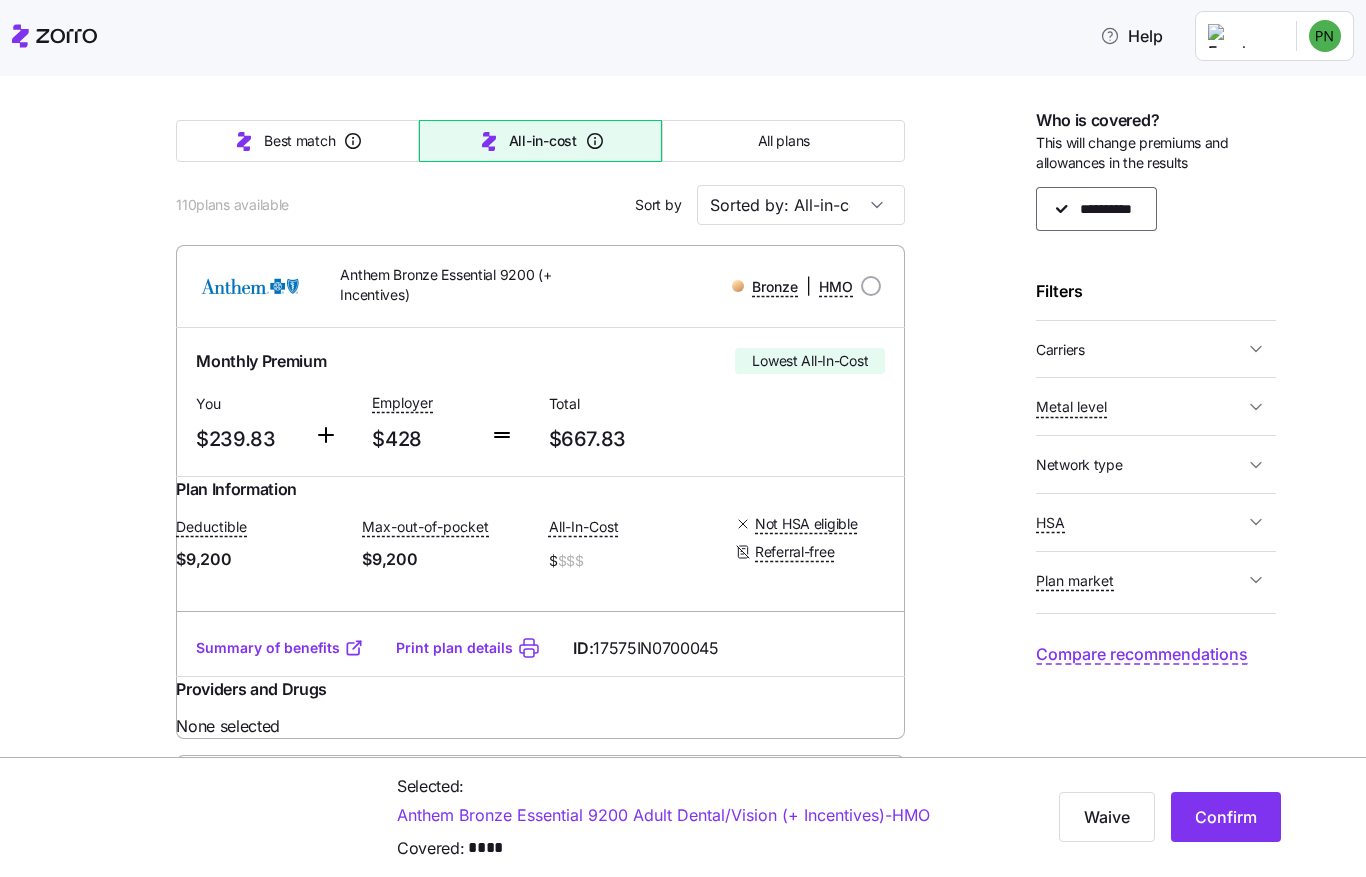 click on "Summary of benefits" at bounding box center [280, 648] 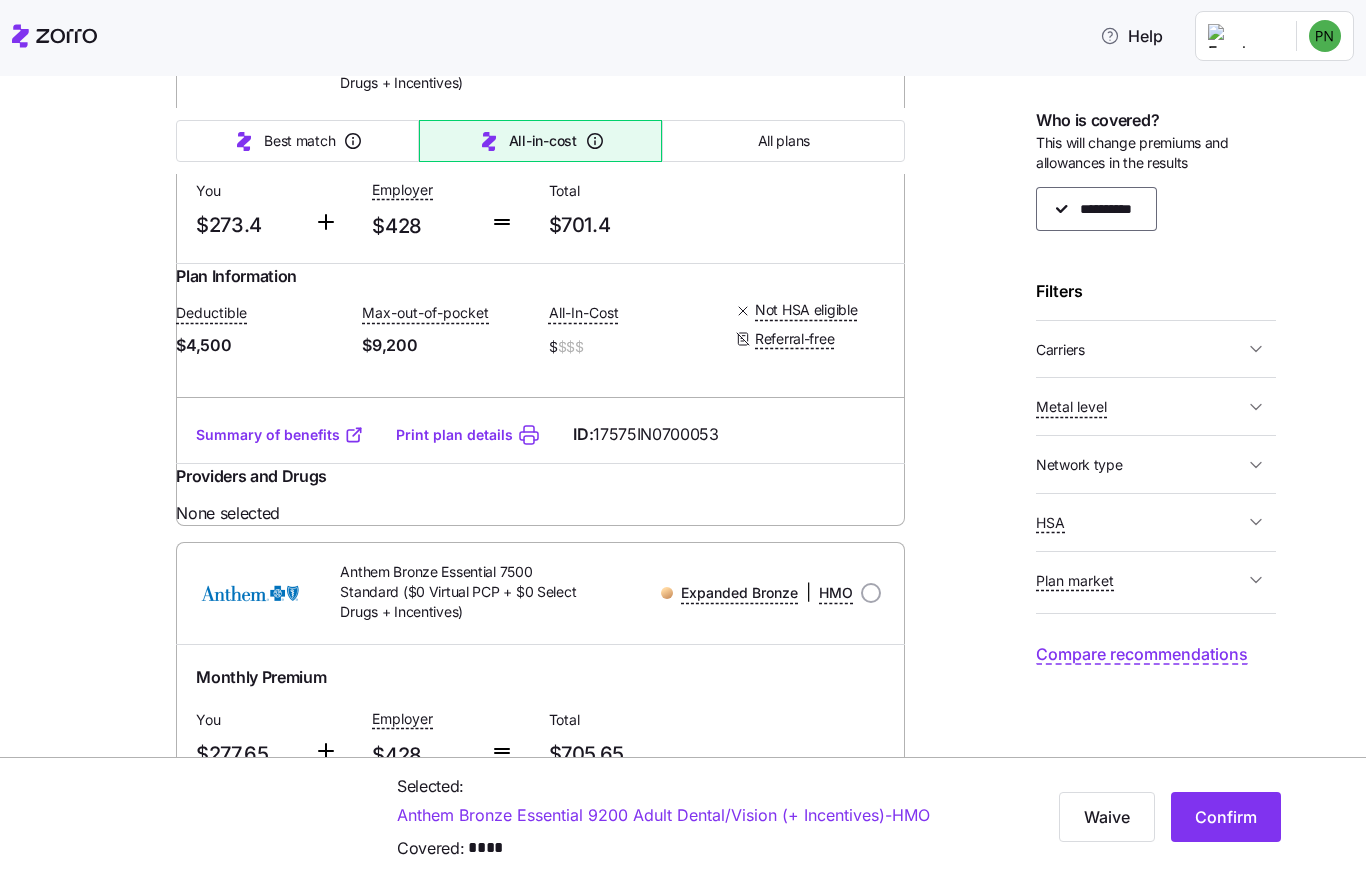 scroll, scrollTop: 1919, scrollLeft: 0, axis: vertical 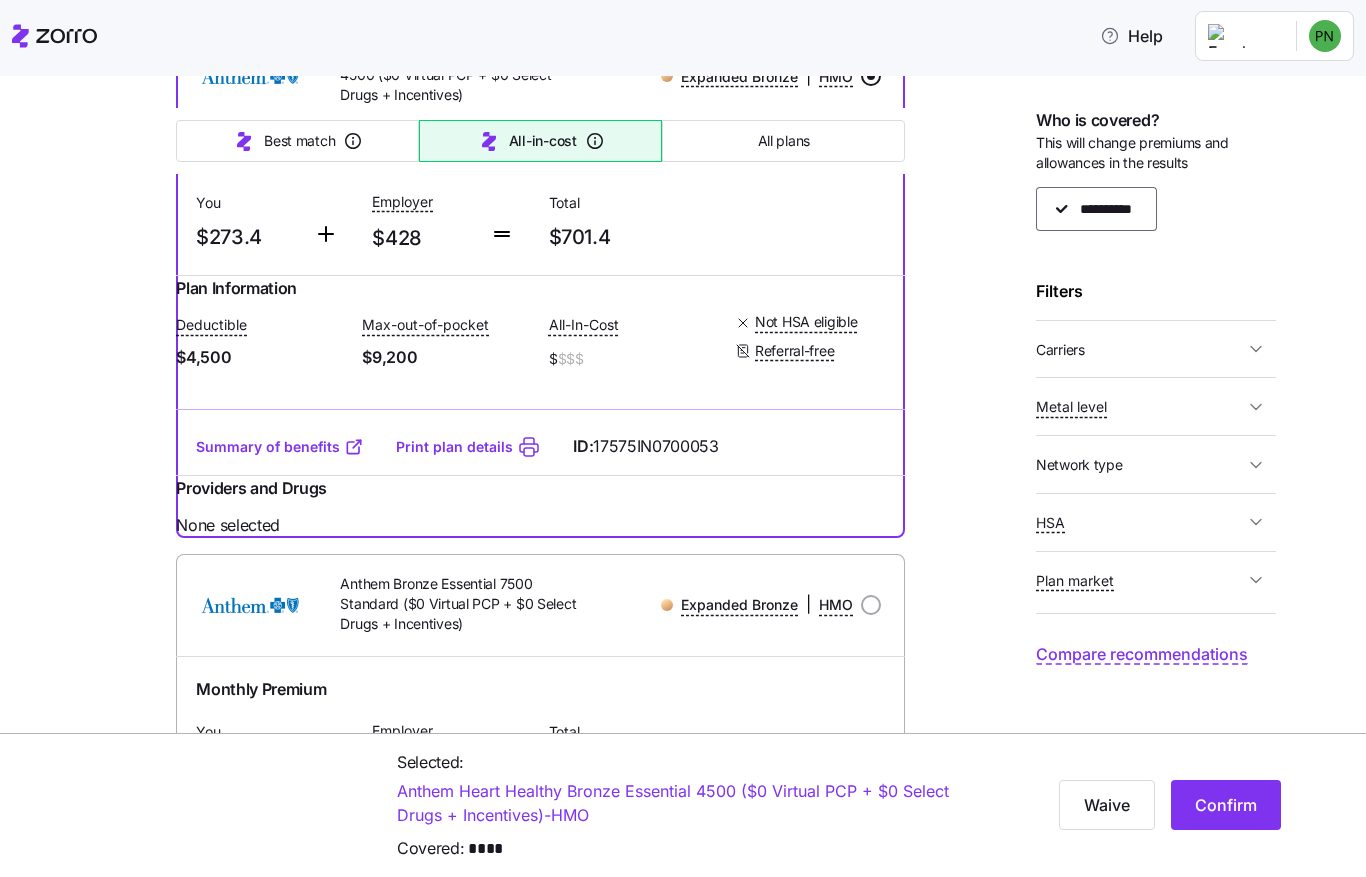 click on "Summary of benefits" at bounding box center (280, 447) 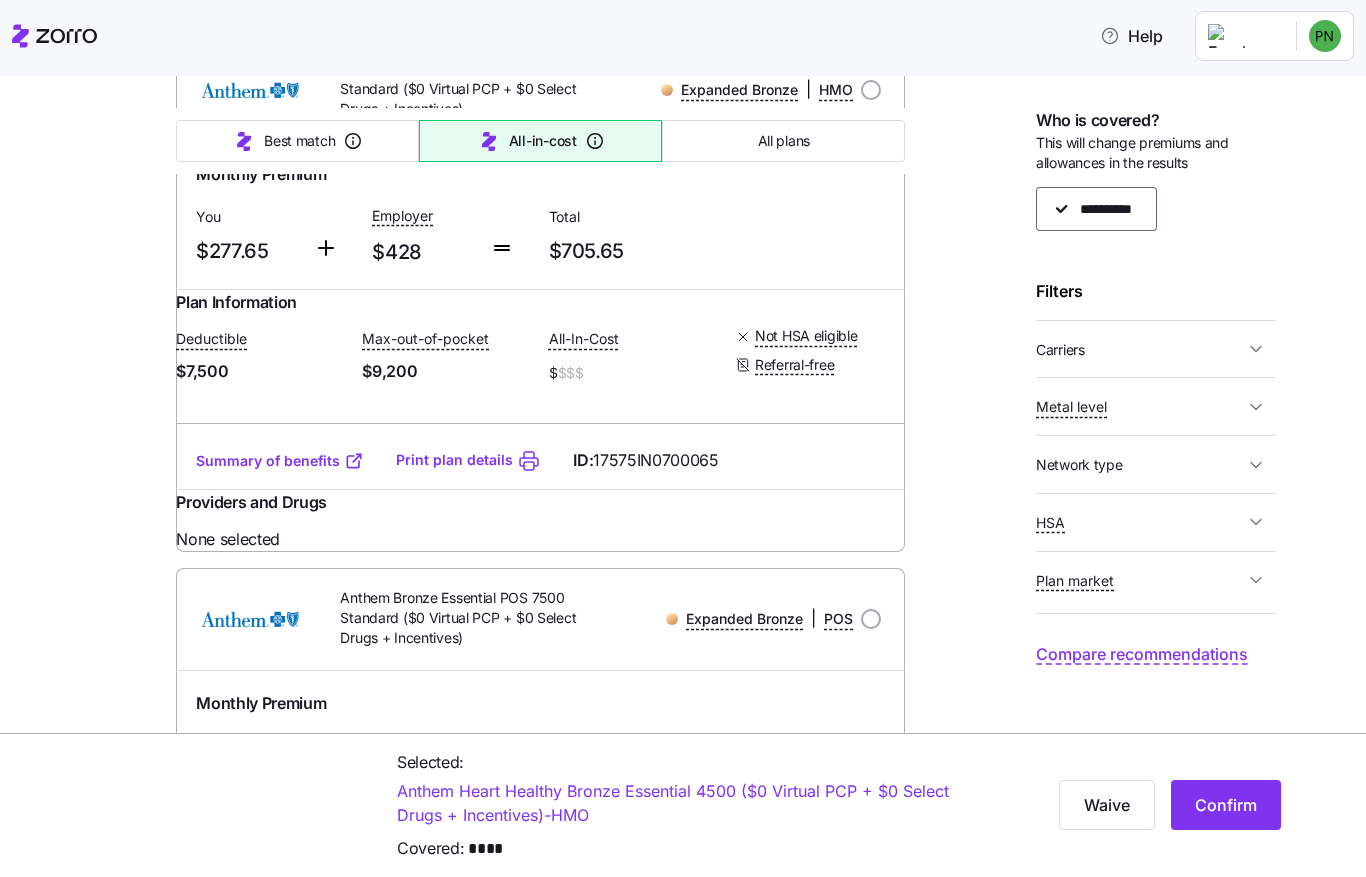 scroll, scrollTop: 2422, scrollLeft: 0, axis: vertical 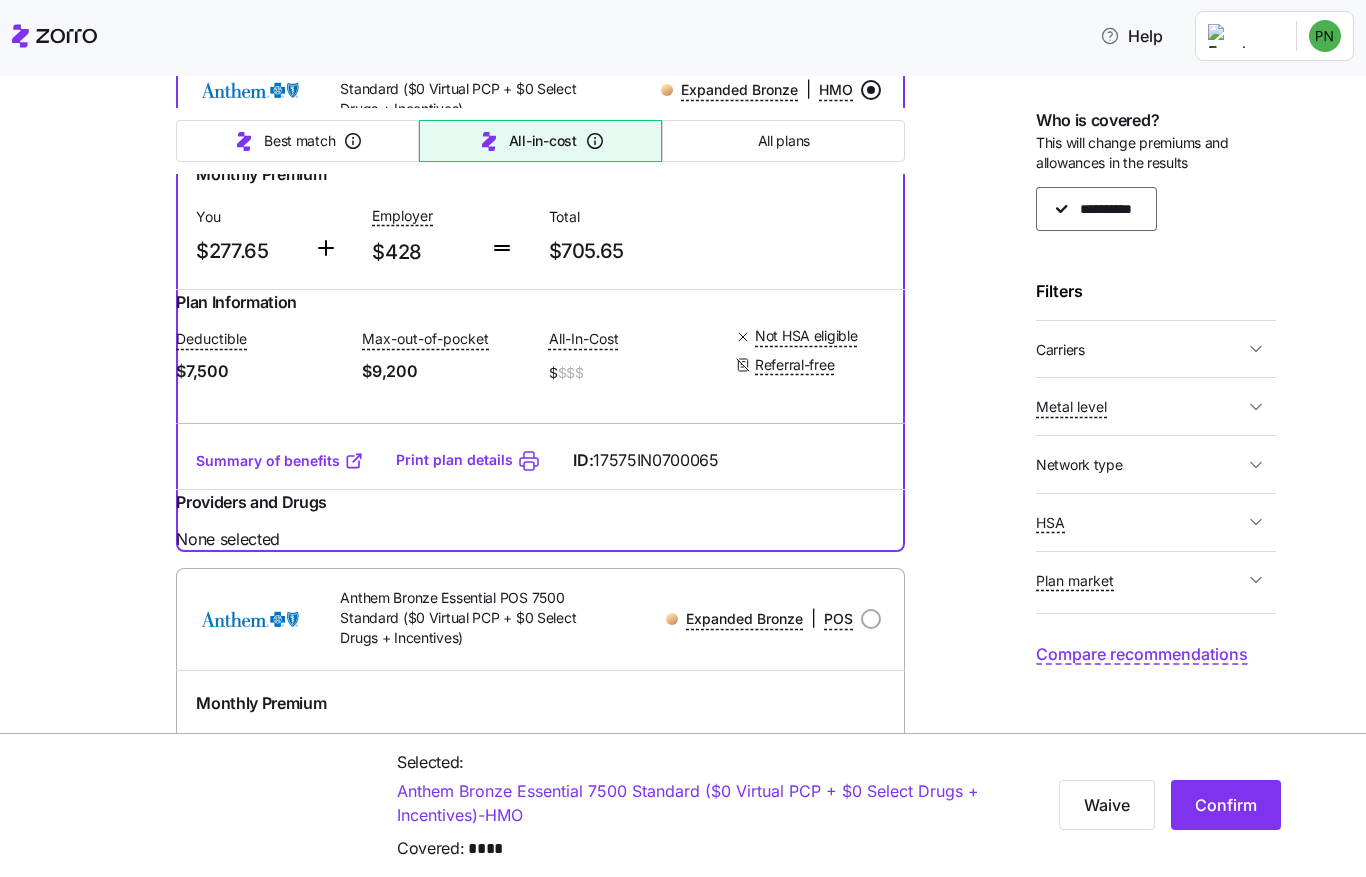 click on "Summary of benefits" at bounding box center [280, 461] 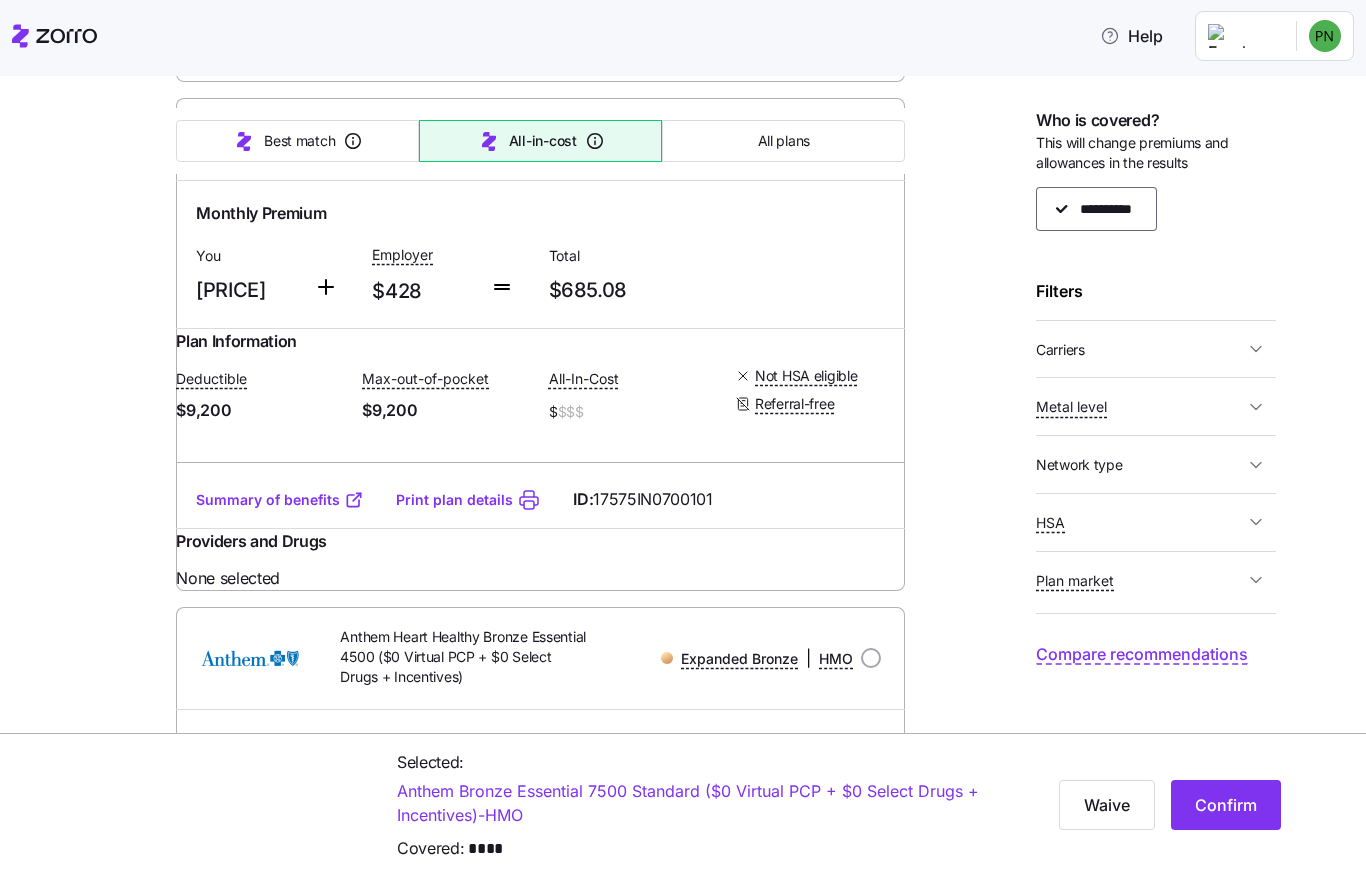 scroll, scrollTop: 1325, scrollLeft: 0, axis: vertical 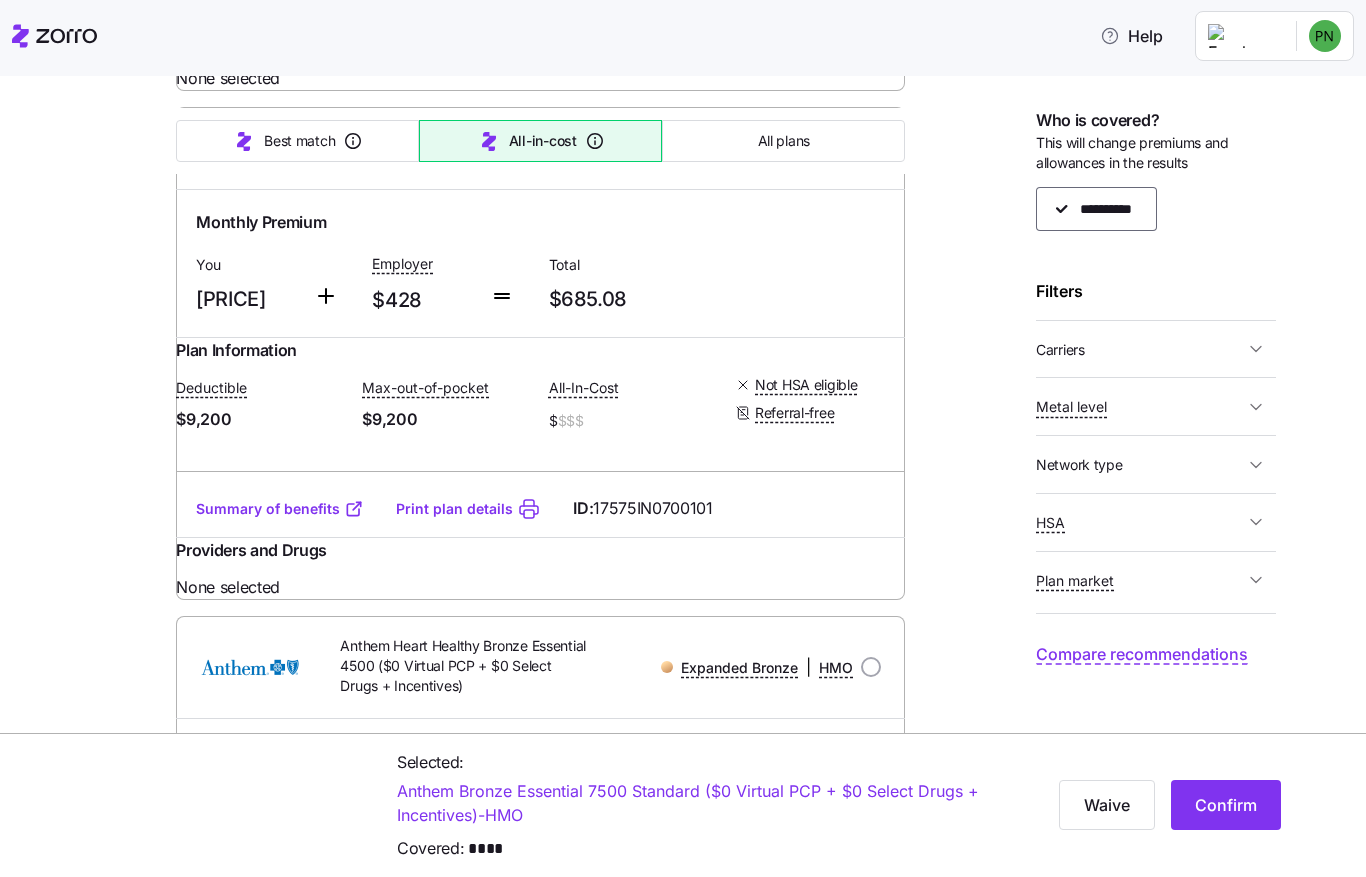 click at bounding box center (871, 148) 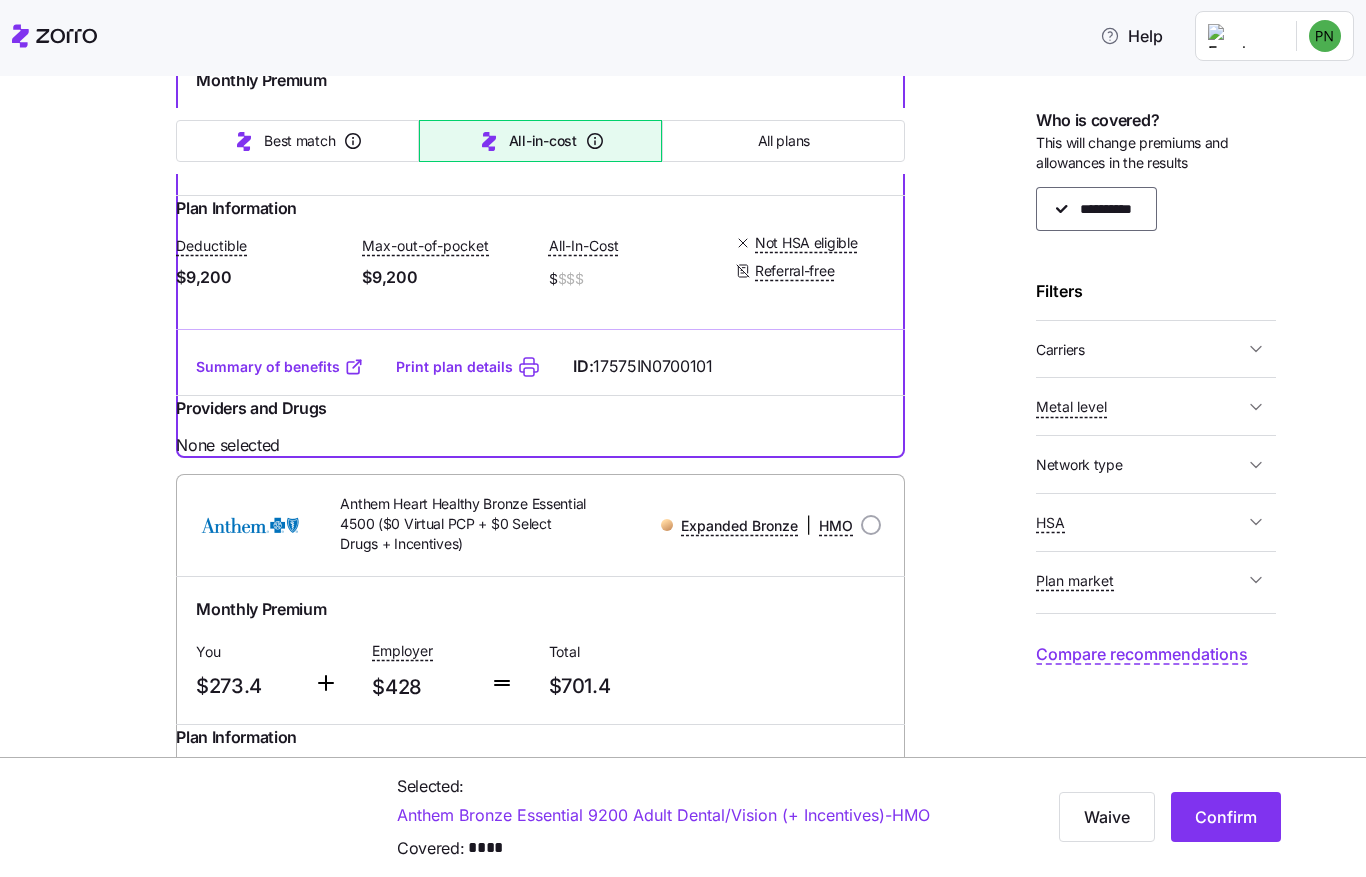 scroll, scrollTop: 1465, scrollLeft: 0, axis: vertical 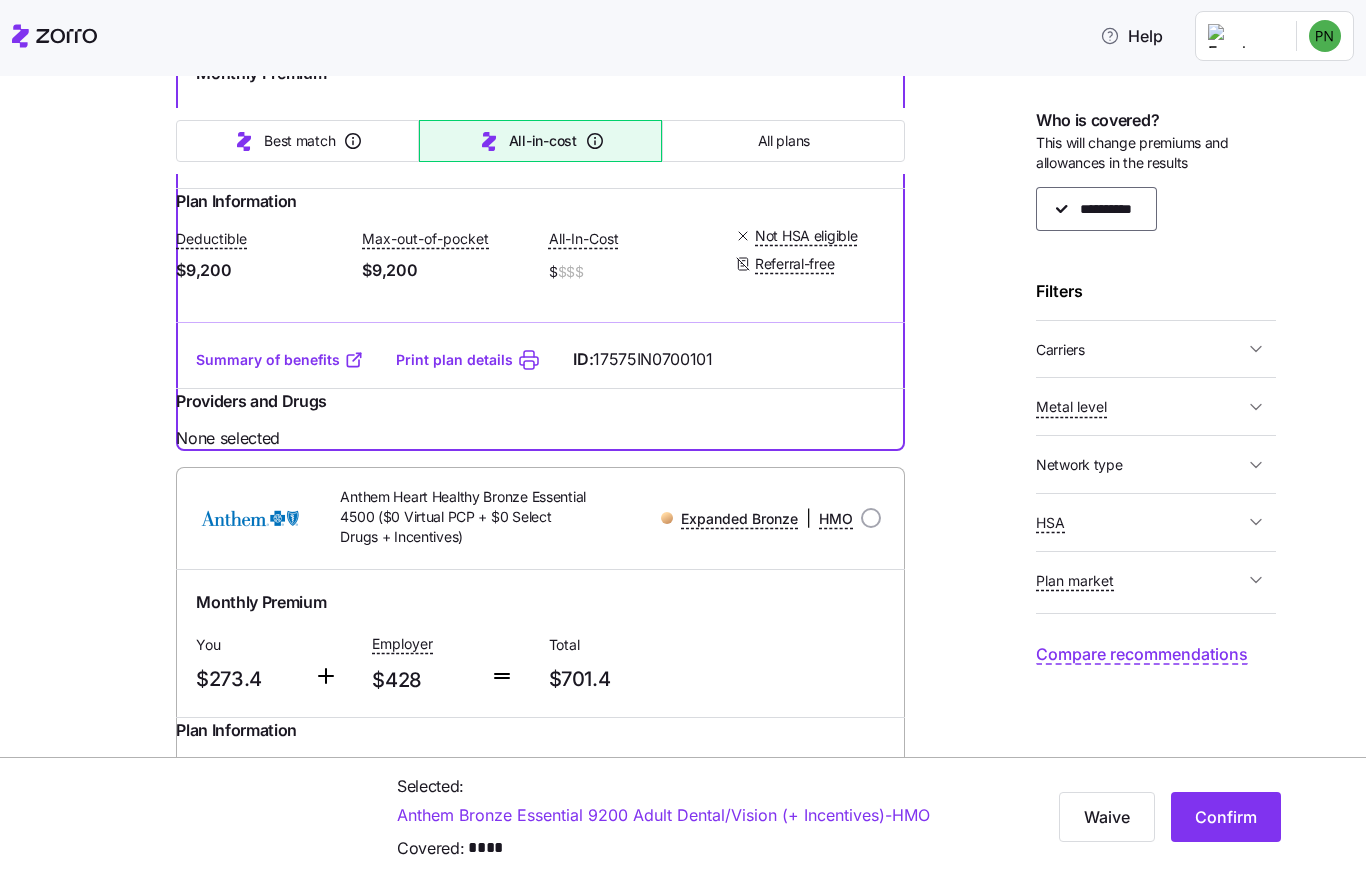 click on "Summary of benefits" at bounding box center (280, 360) 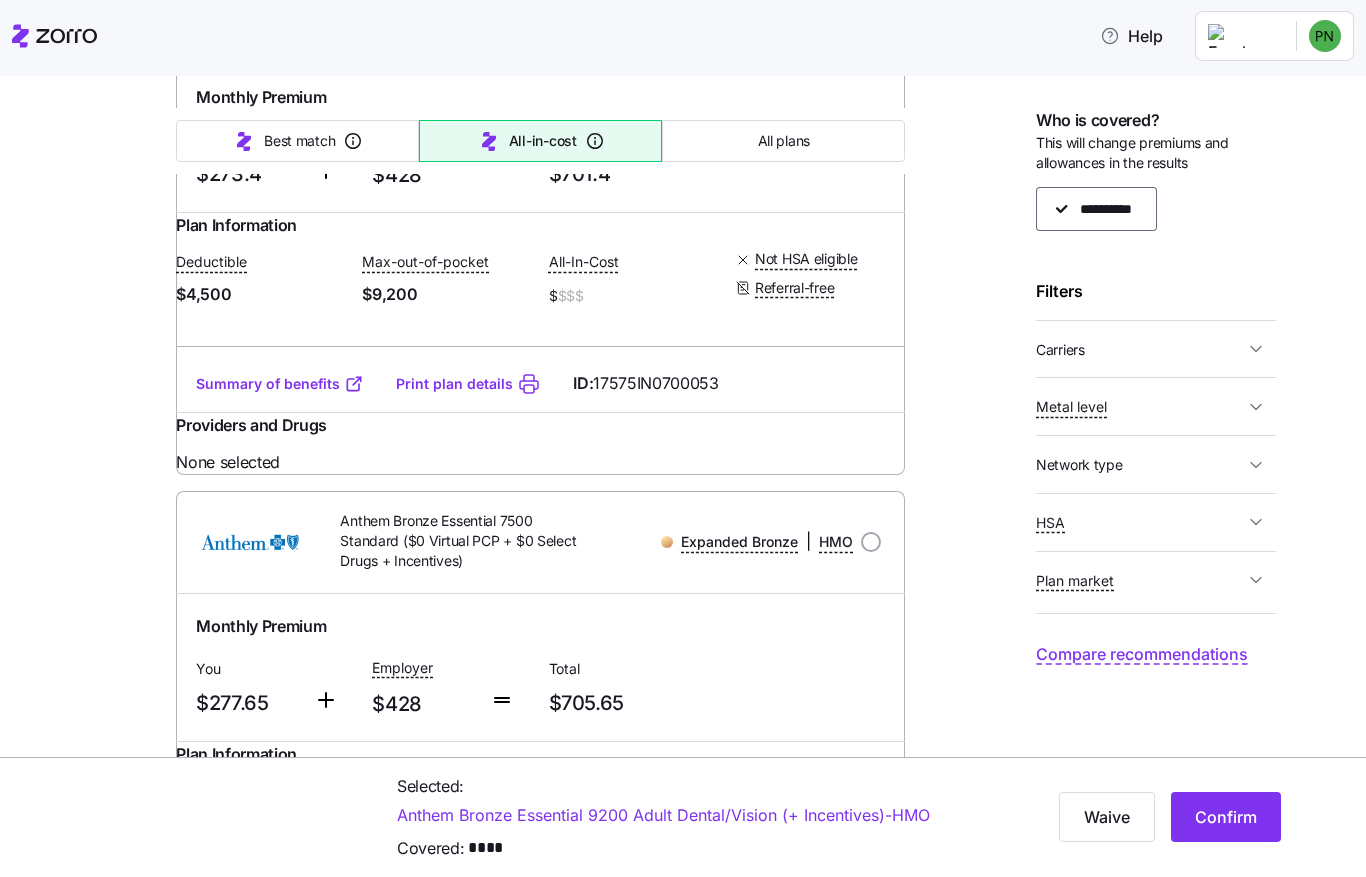 scroll, scrollTop: 1970, scrollLeft: 0, axis: vertical 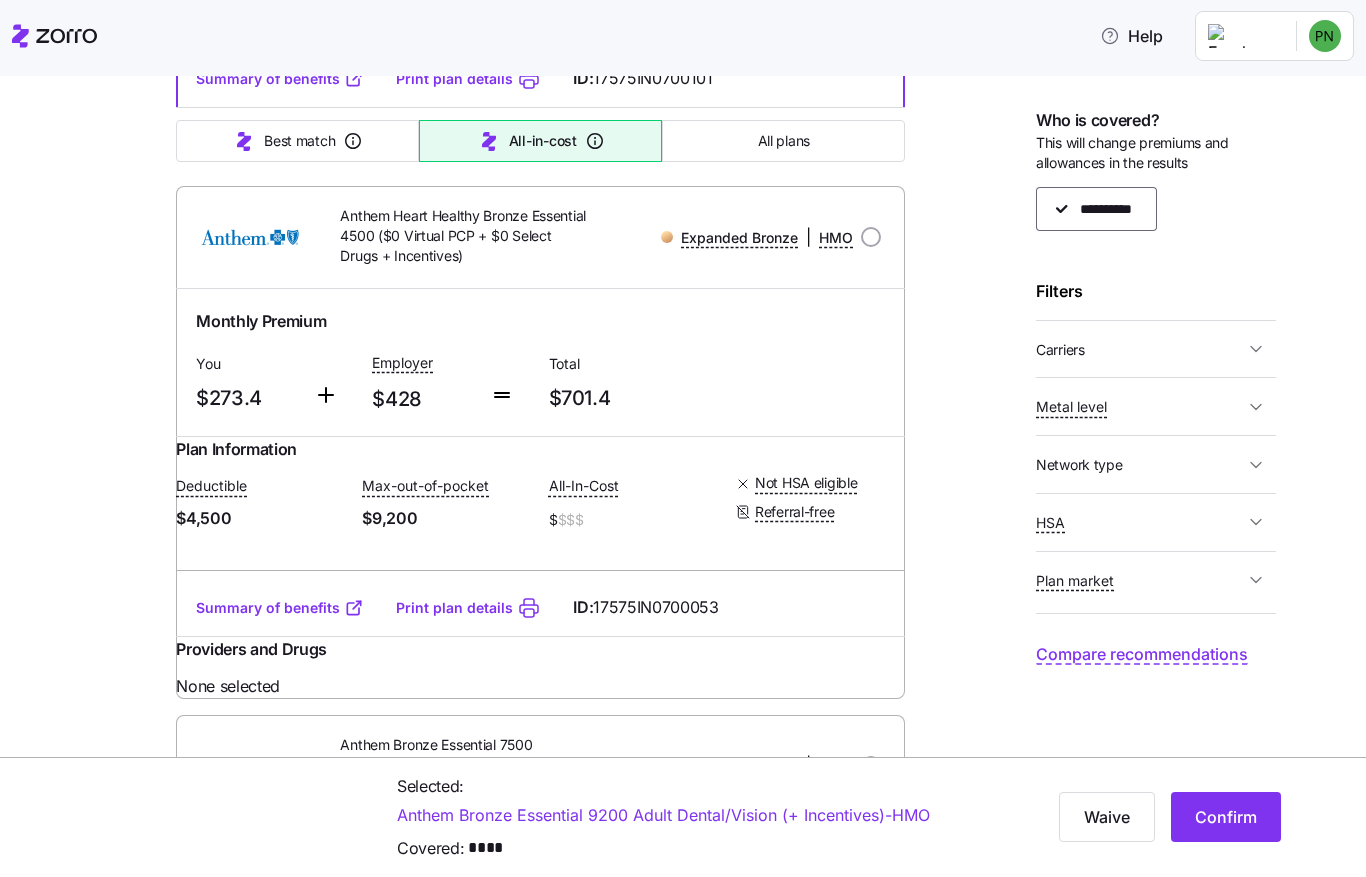 click at bounding box center [871, 237] 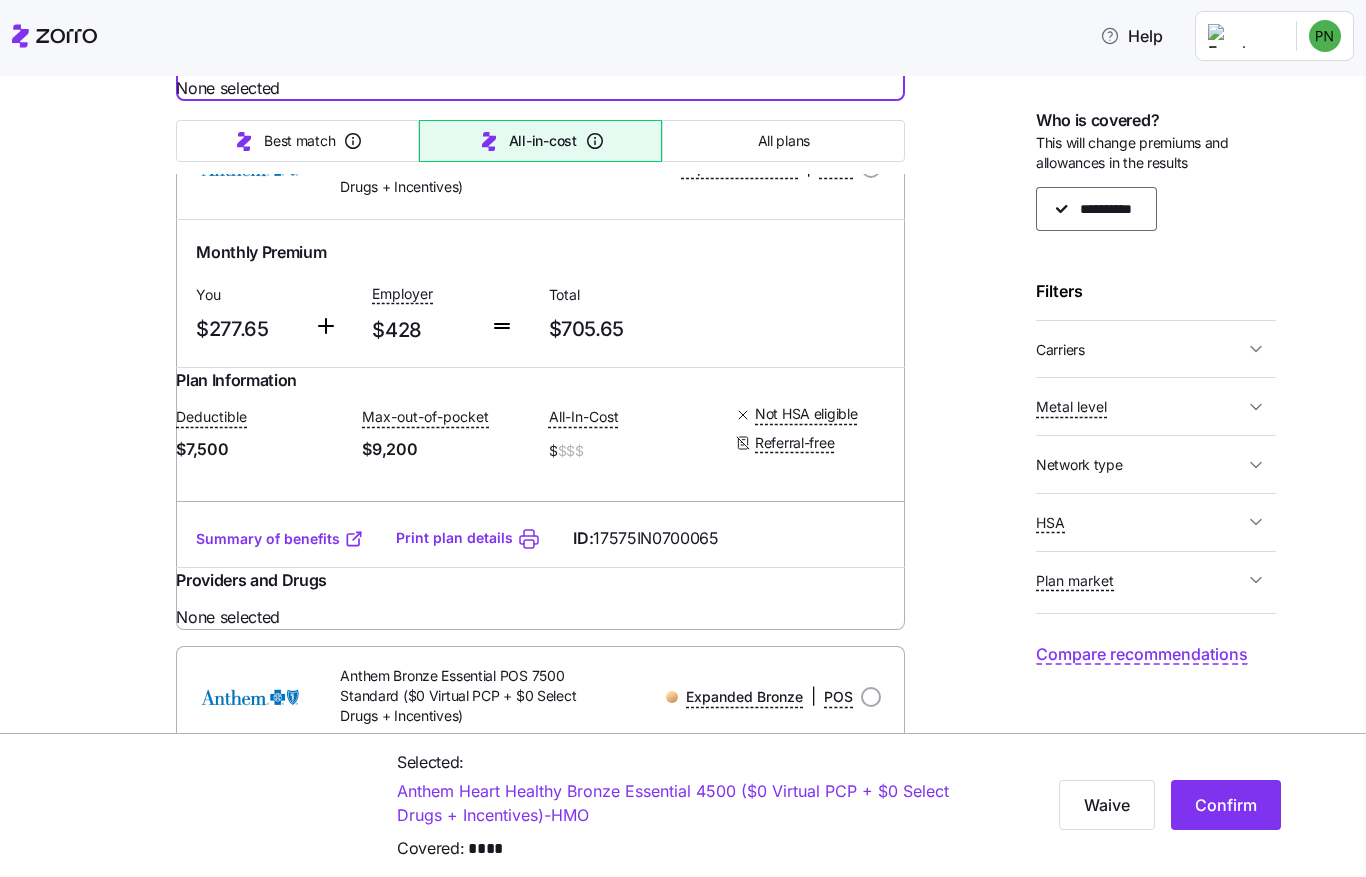 scroll, scrollTop: 2344, scrollLeft: 0, axis: vertical 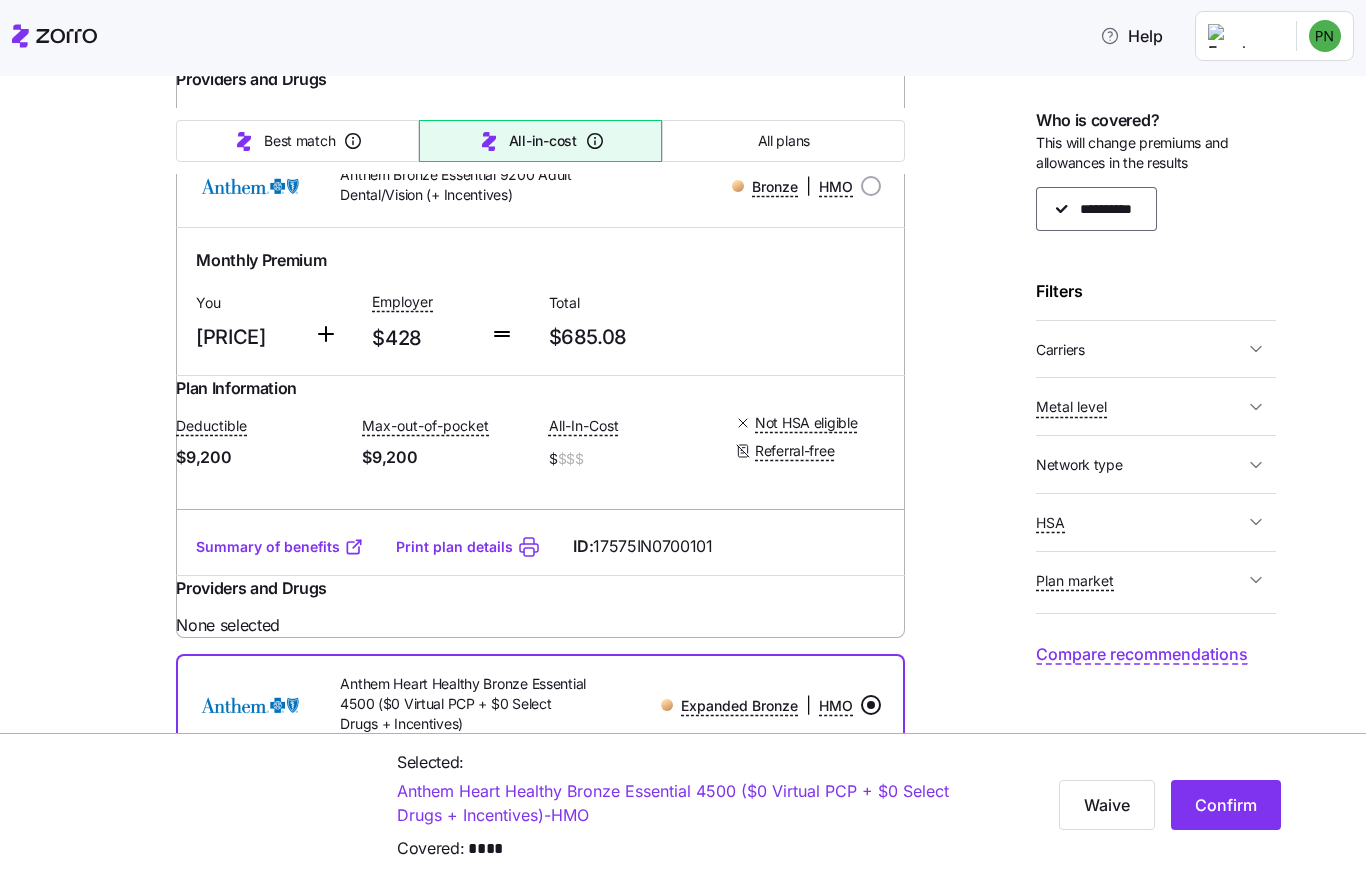 click at bounding box center (871, 186) 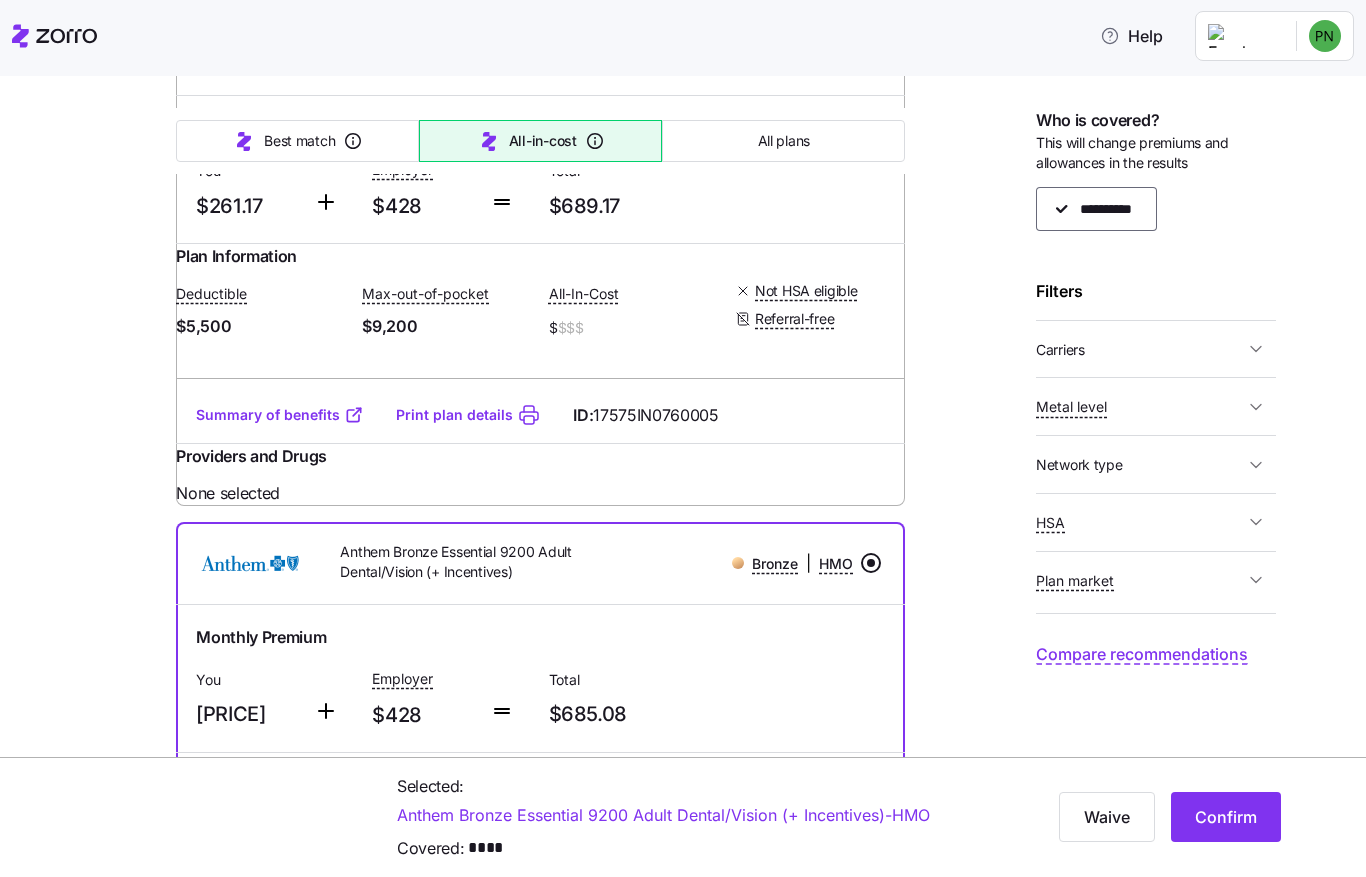 scroll, scrollTop: 892, scrollLeft: 0, axis: vertical 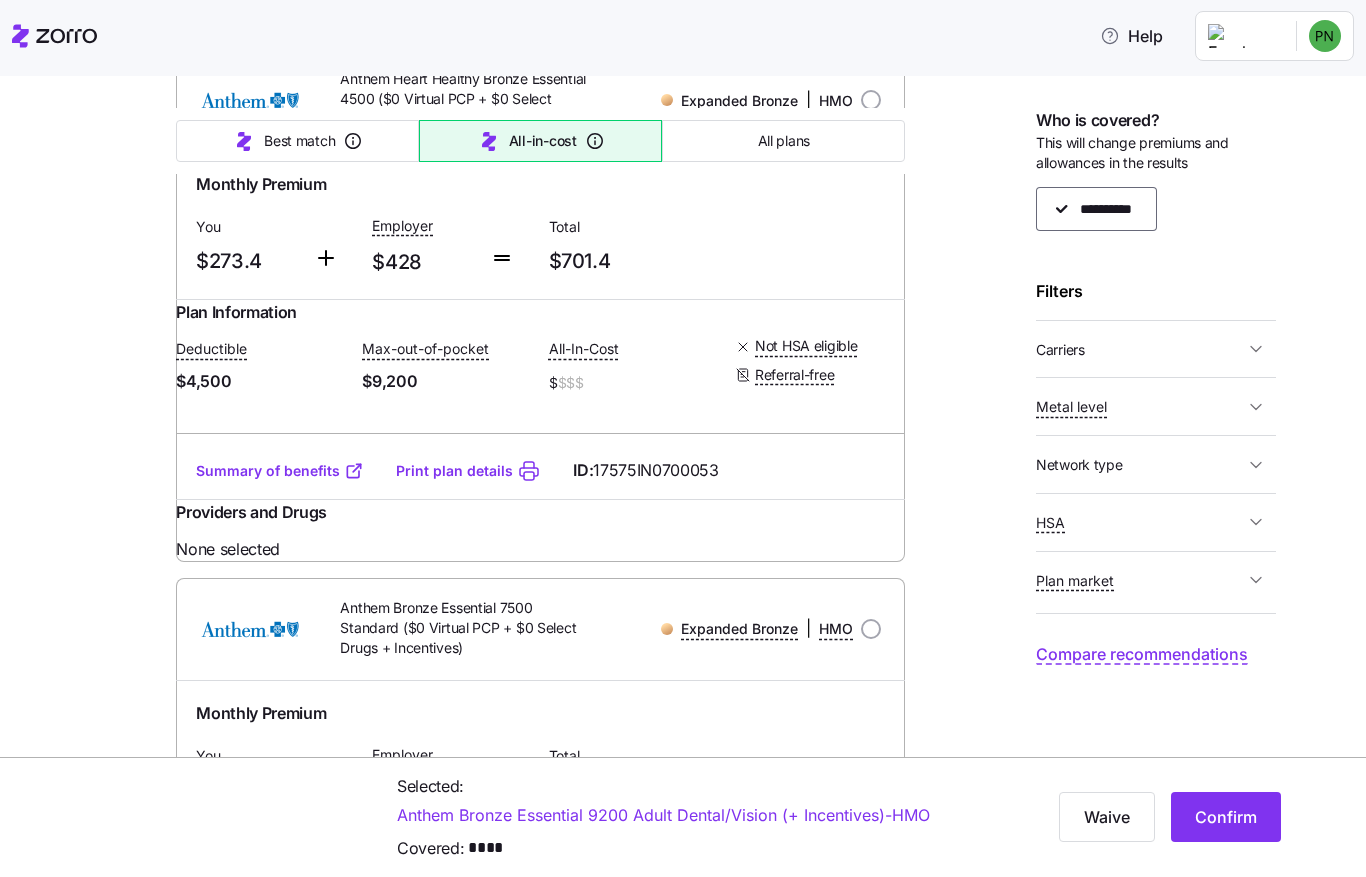 click on "Confirm" at bounding box center (1226, 817) 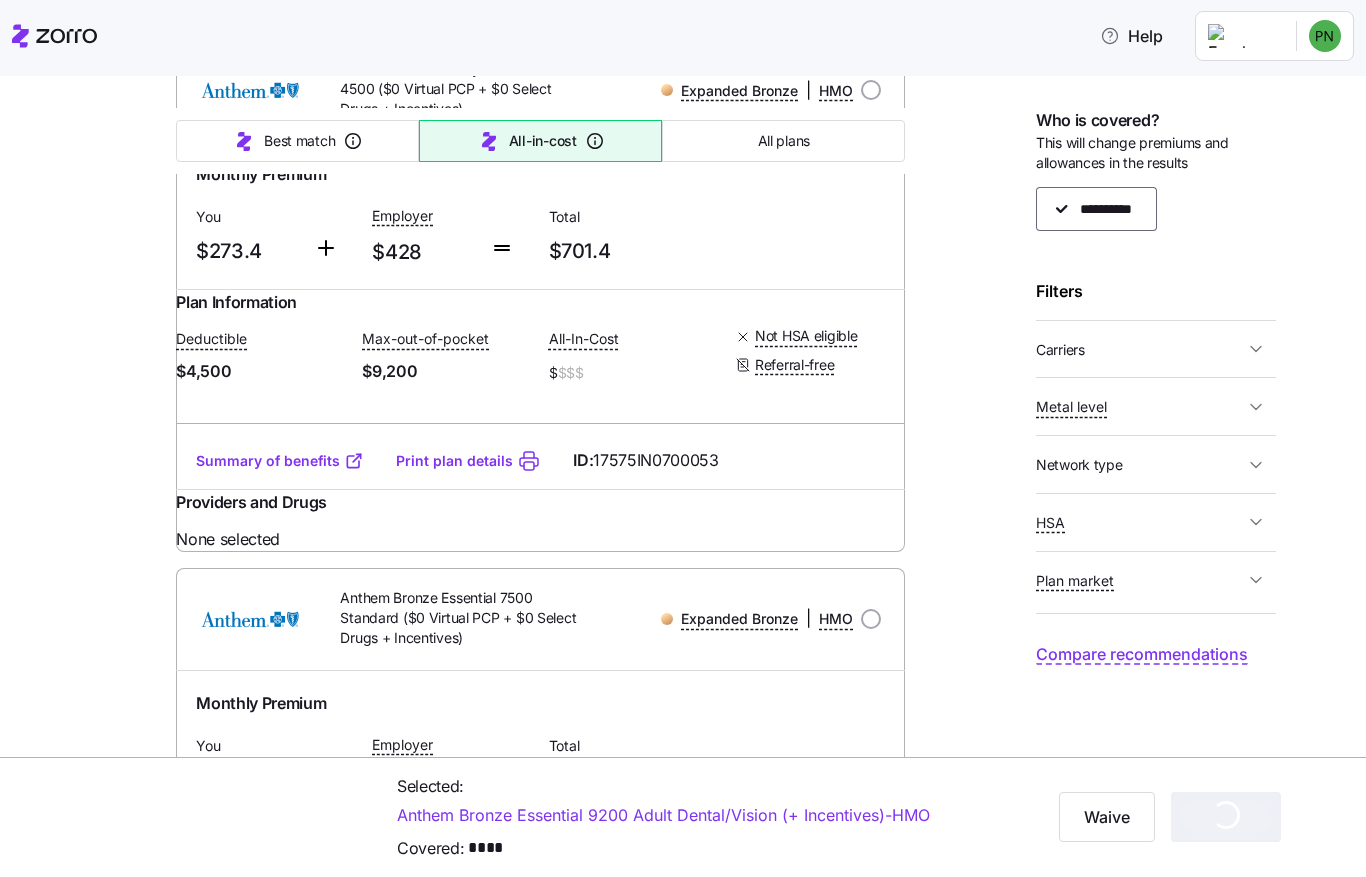 scroll, scrollTop: 1895, scrollLeft: 0, axis: vertical 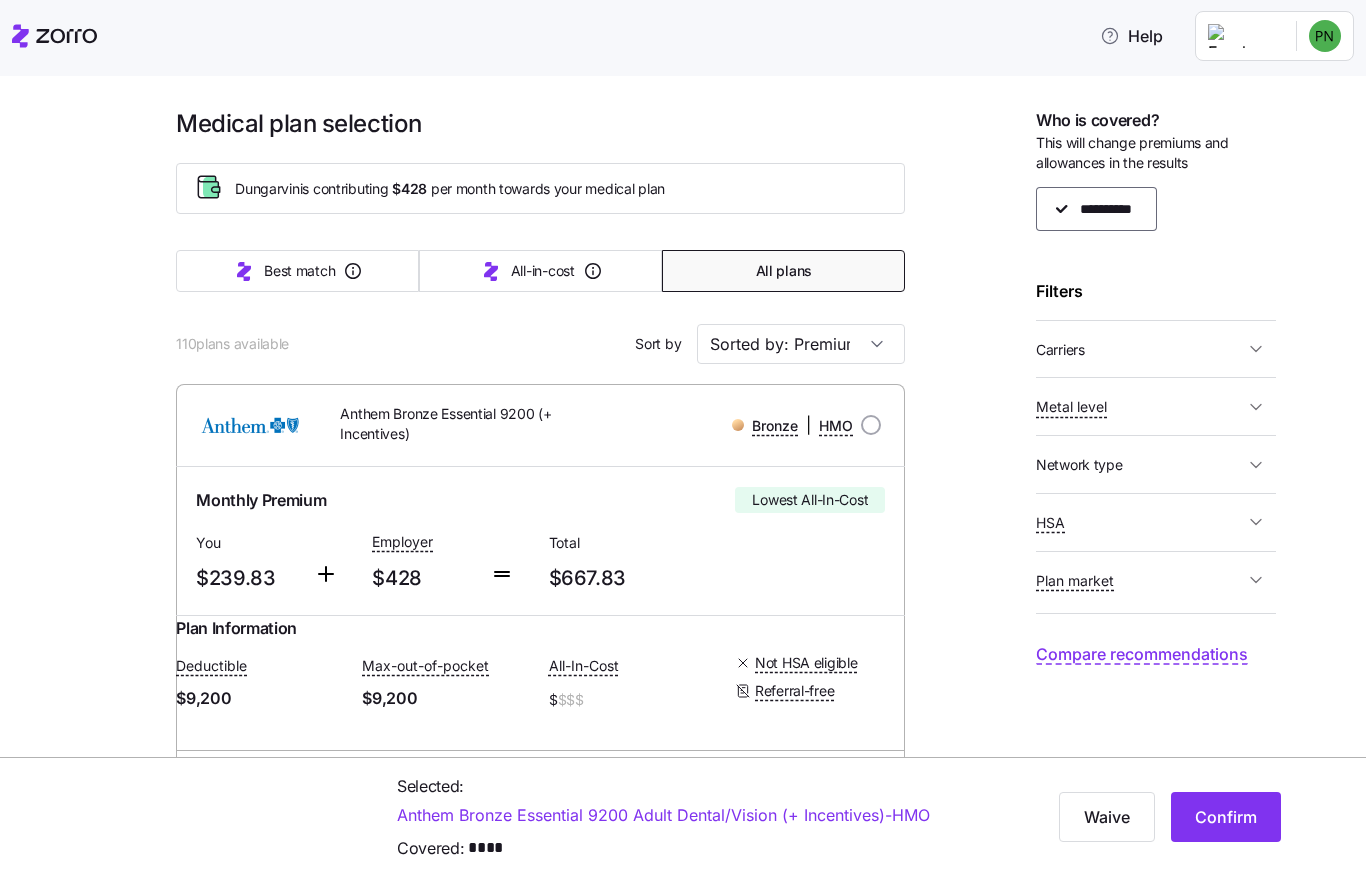 click on "Best match" at bounding box center (299, 271) 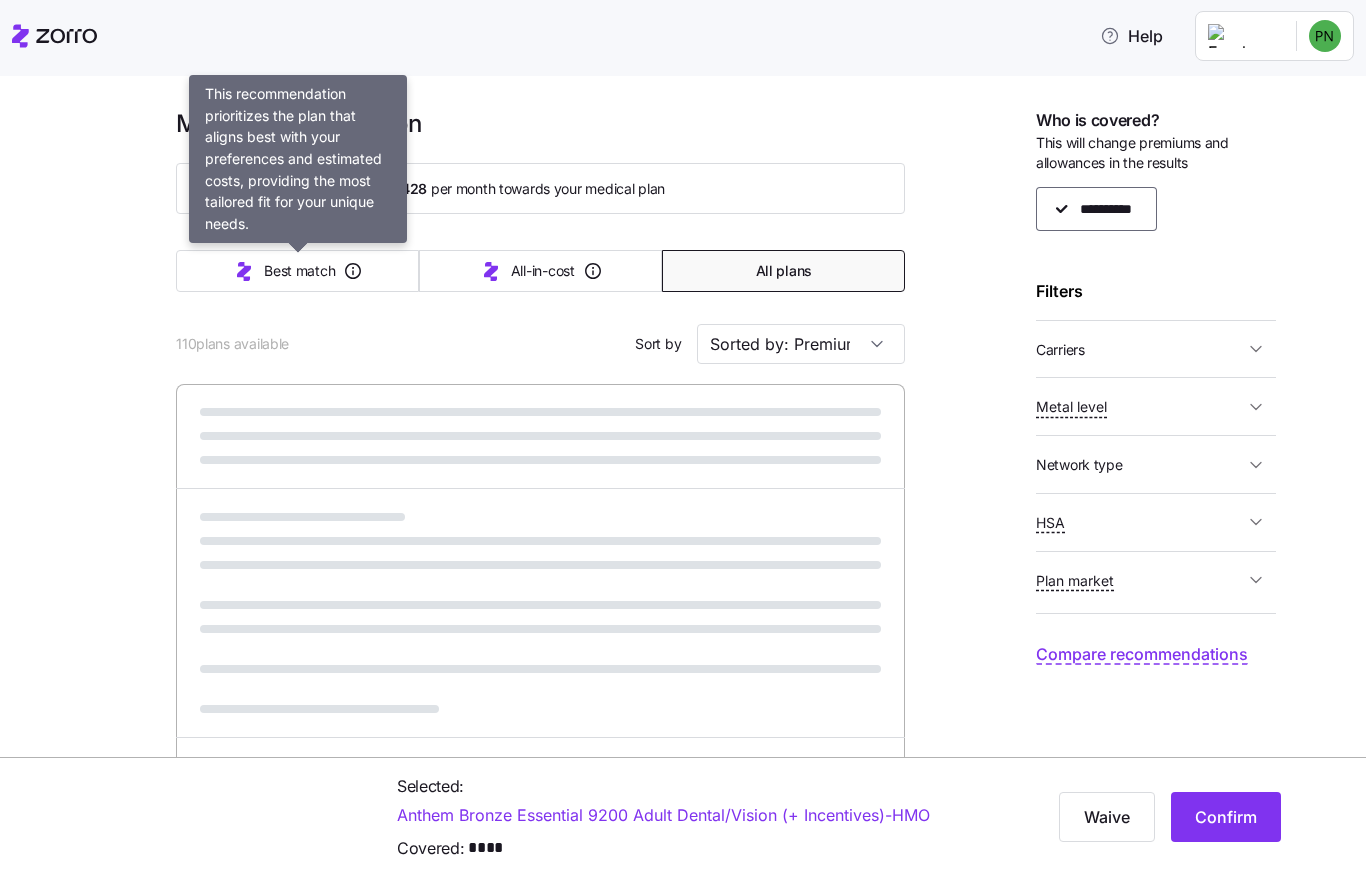type on "Sorted by: Best match" 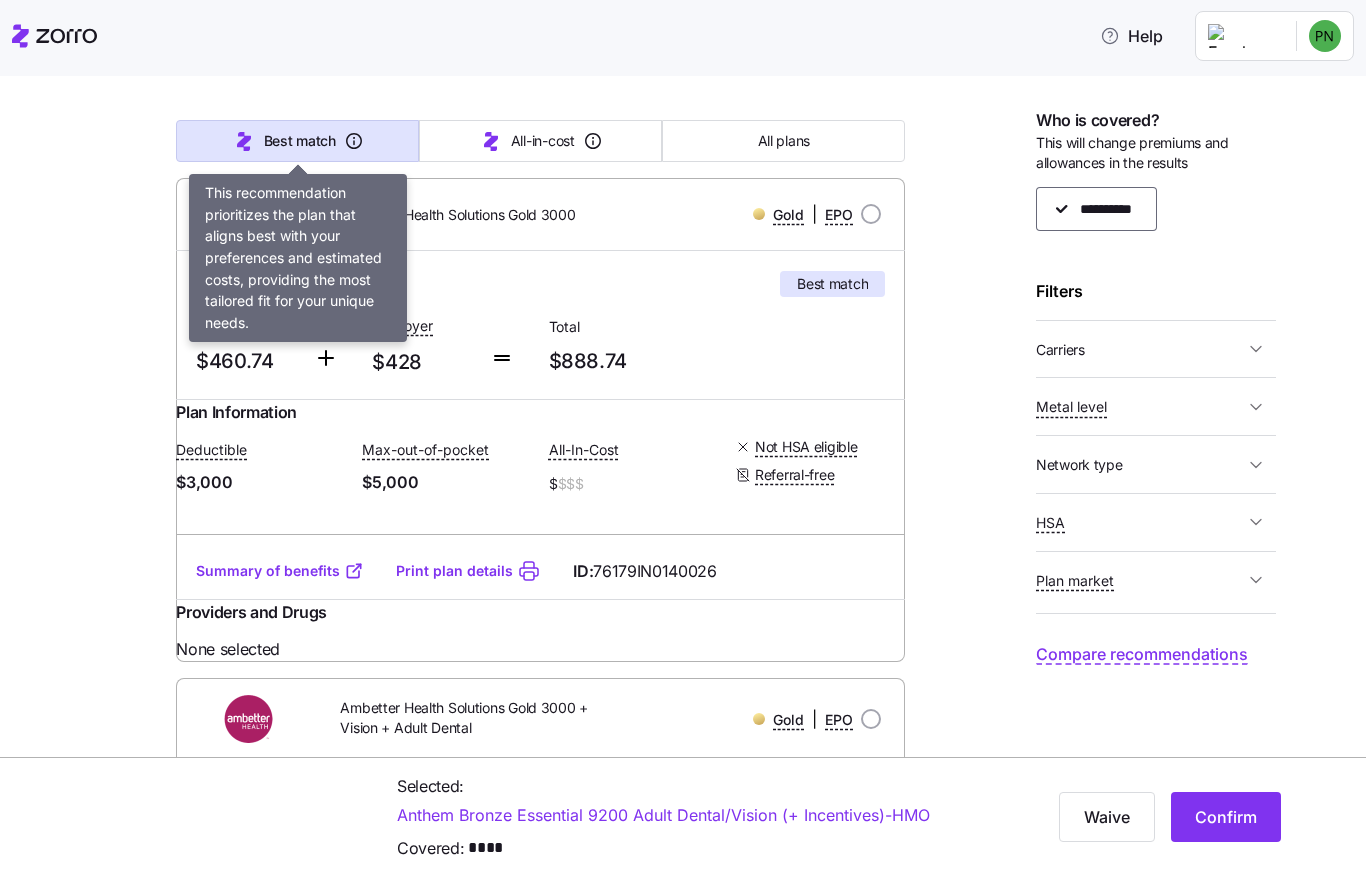 scroll, scrollTop: 203, scrollLeft: 0, axis: vertical 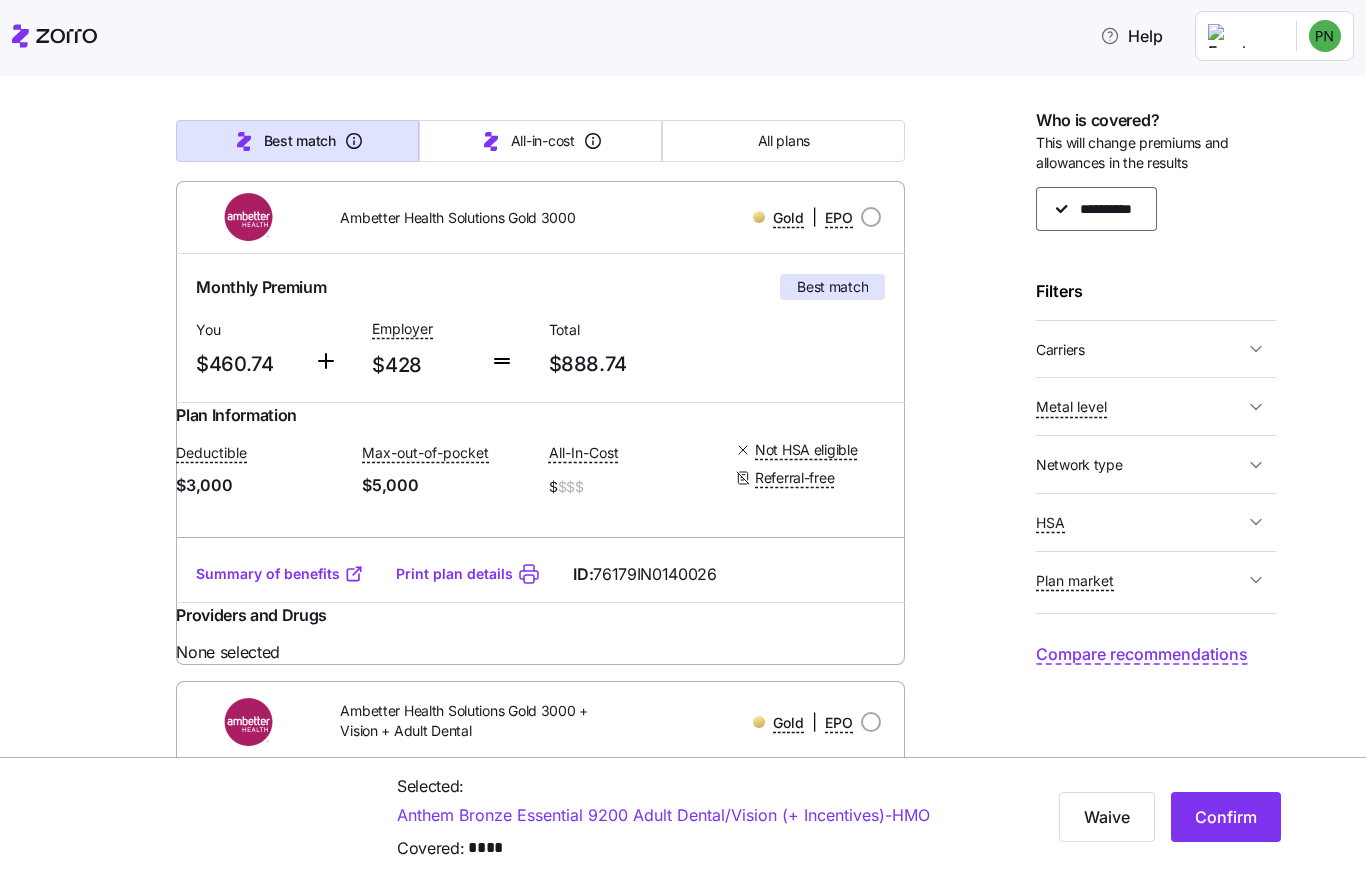 click on "Summary of benefits" at bounding box center [280, 574] 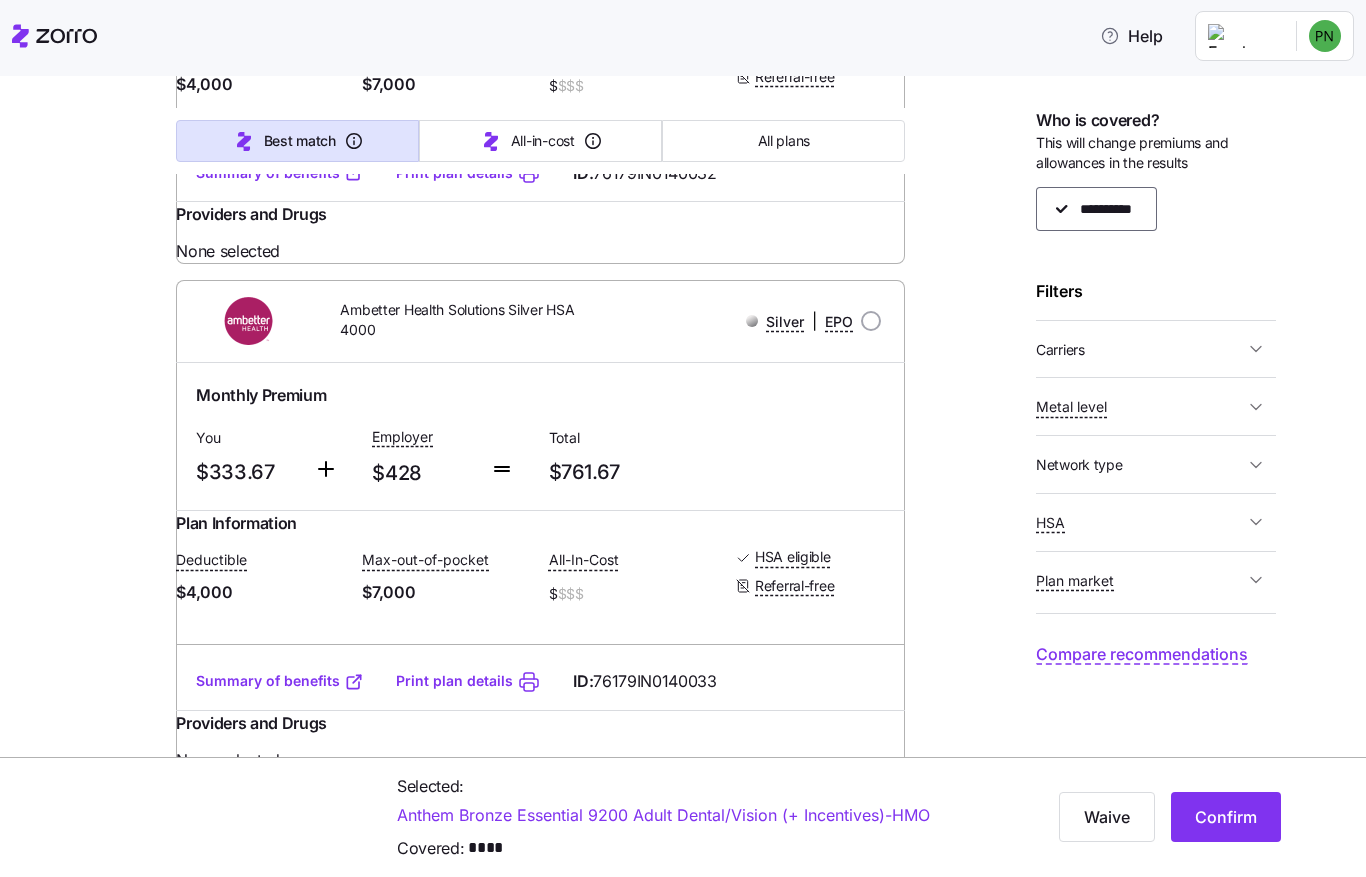 scroll, scrollTop: 3645, scrollLeft: 0, axis: vertical 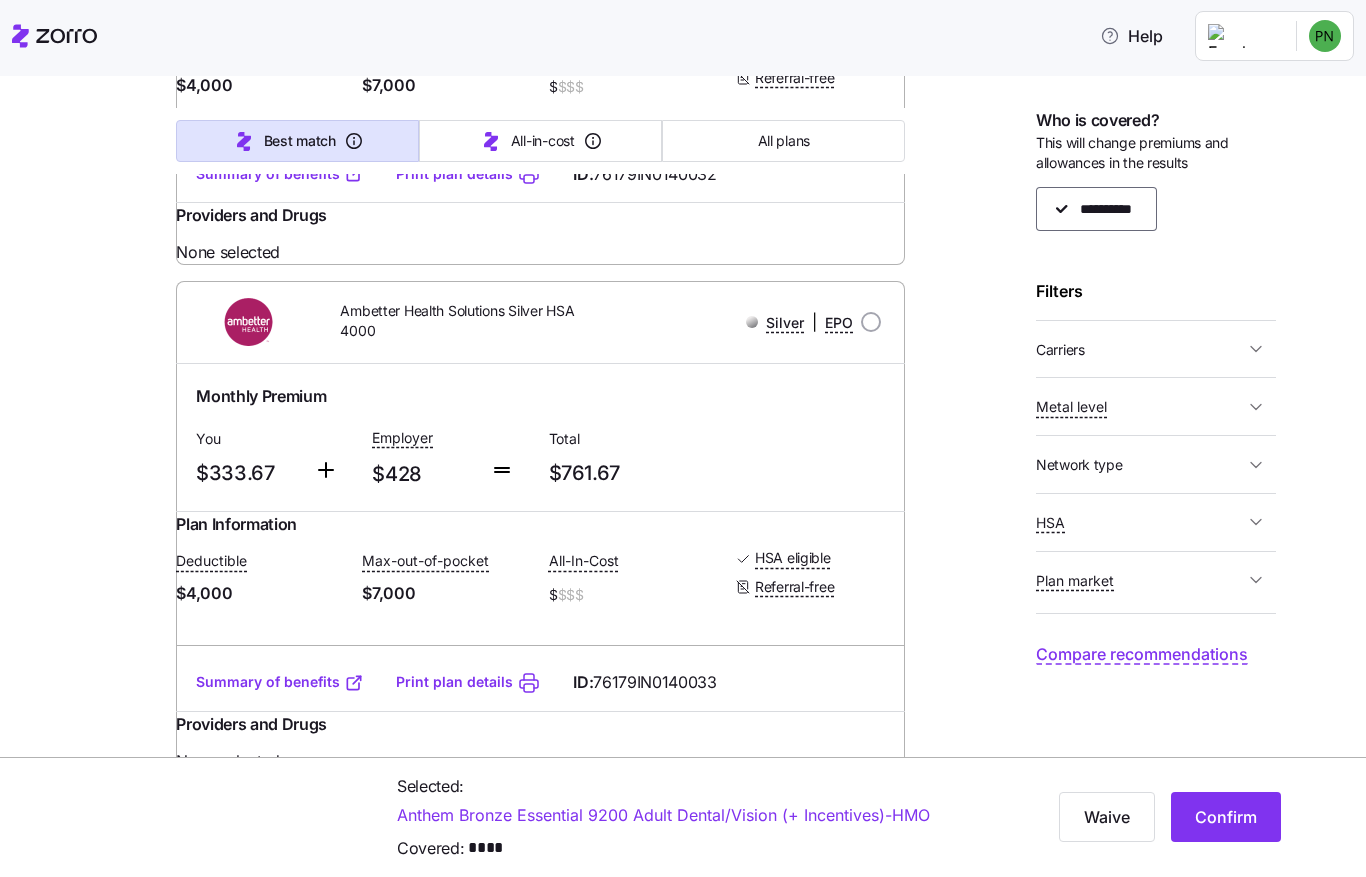 click on "Summary of benefits" at bounding box center [280, 174] 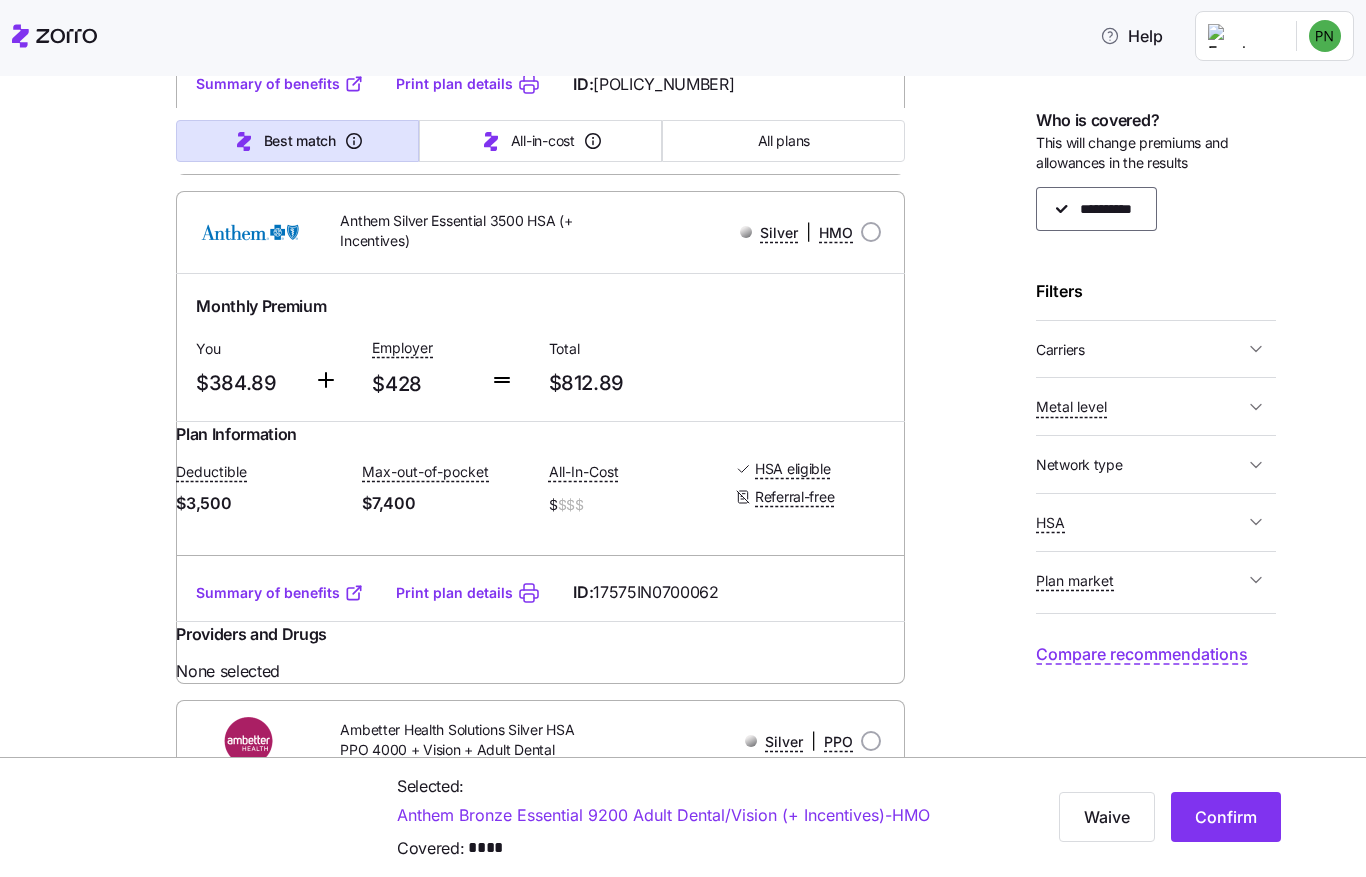 scroll, scrollTop: 11376, scrollLeft: 0, axis: vertical 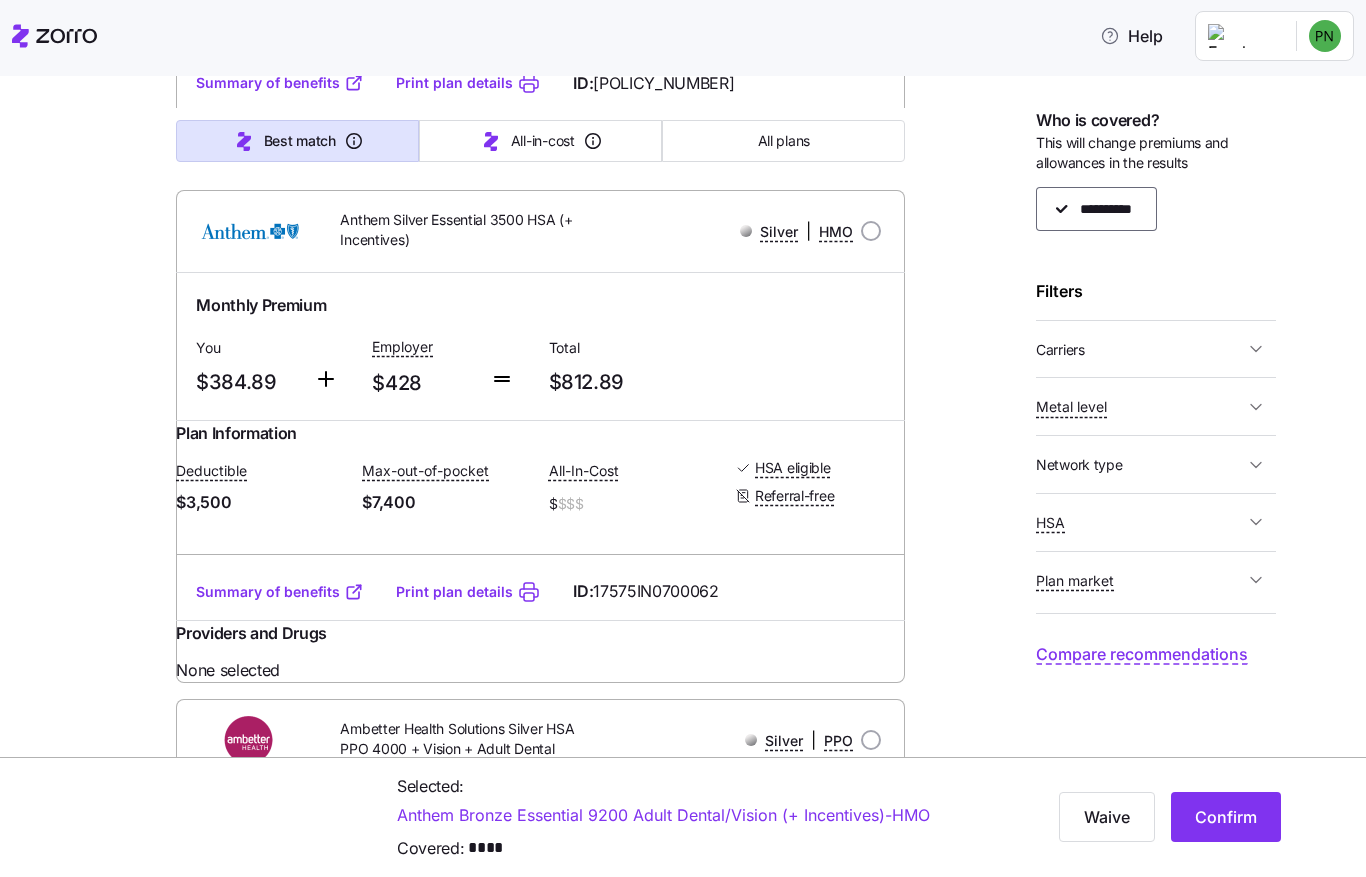 click on "Summary of benefits" at bounding box center (280, -426) 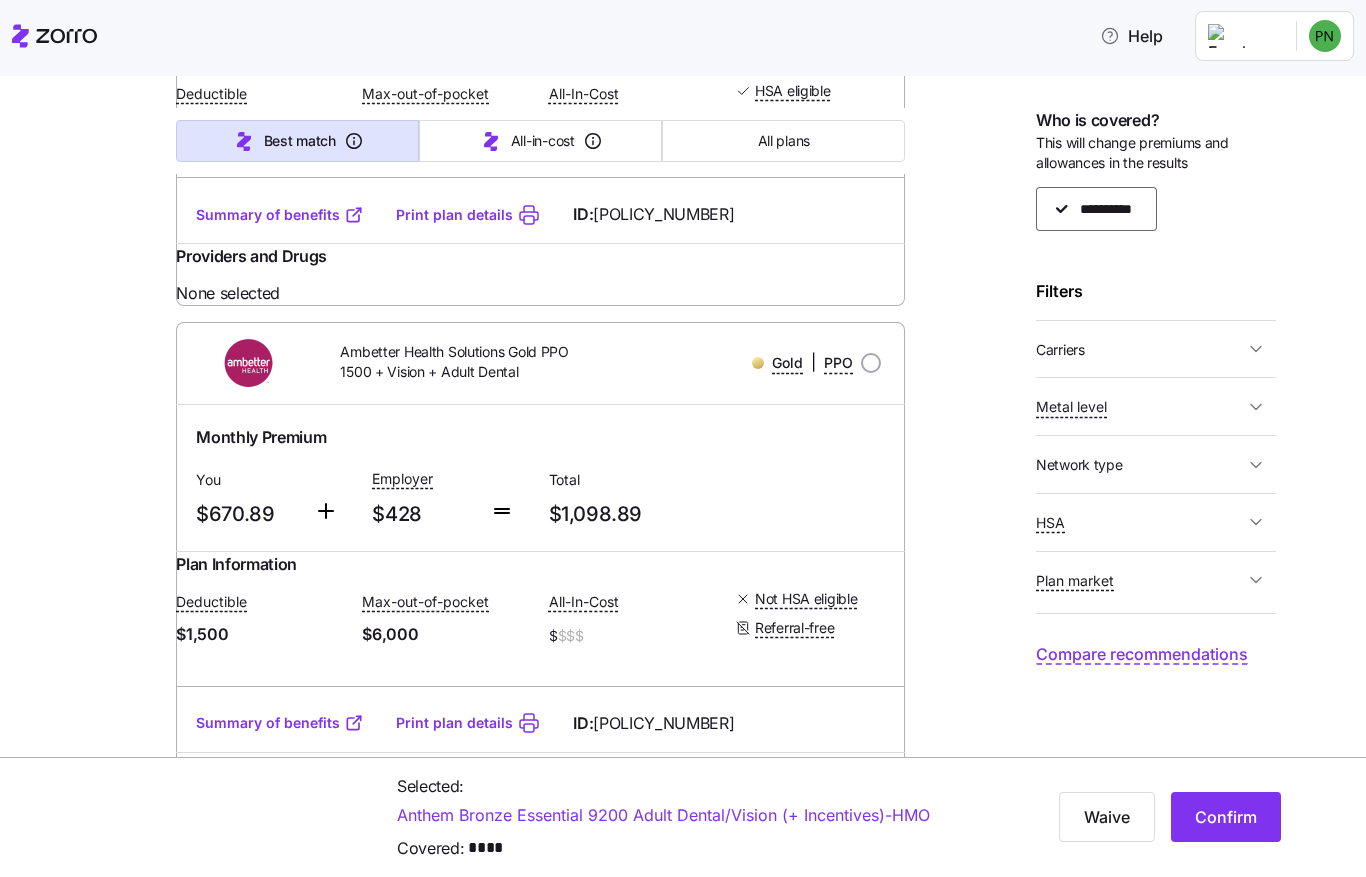 scroll, scrollTop: 14797, scrollLeft: 0, axis: vertical 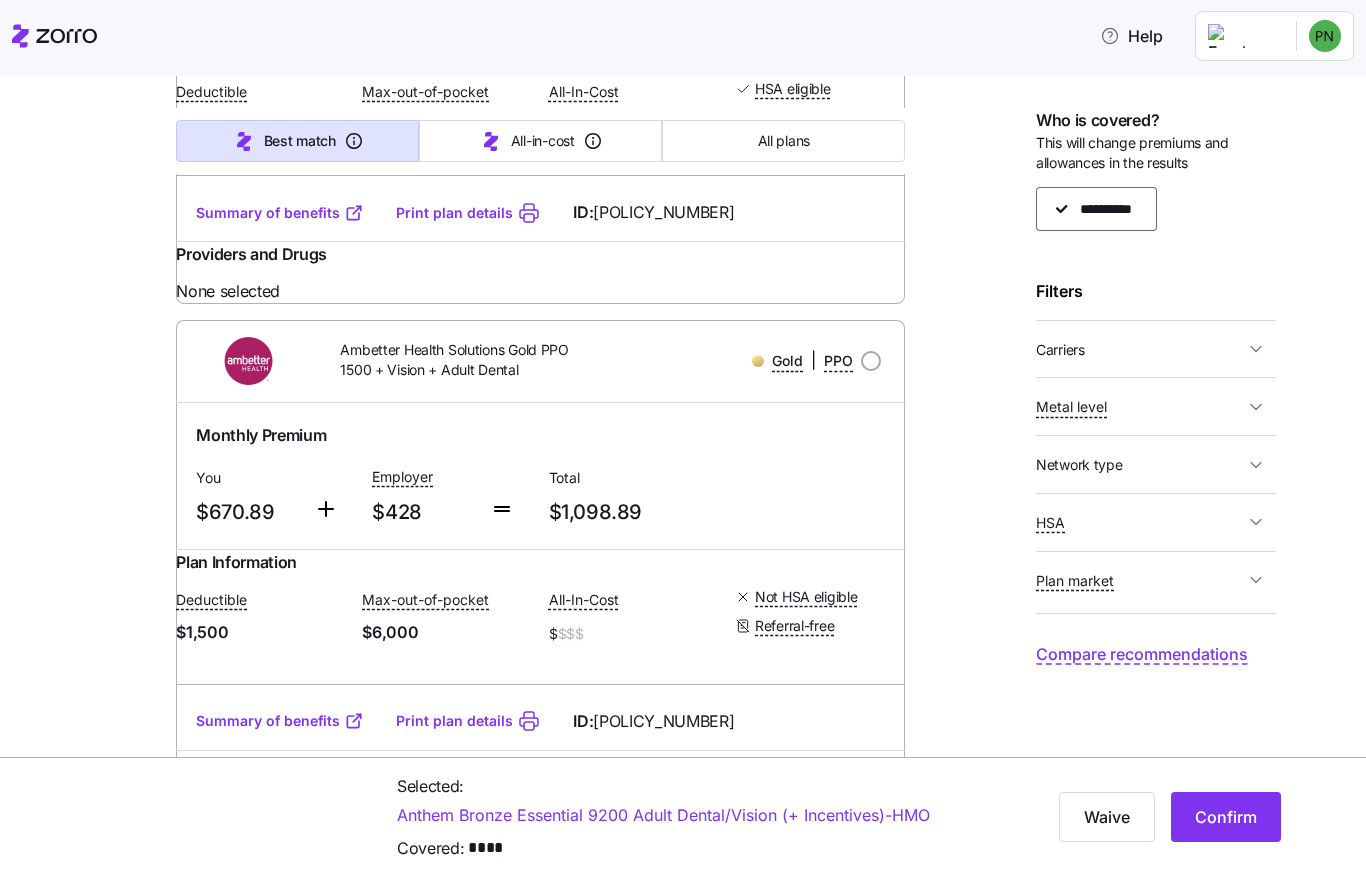 click on "Summary of benefits" at bounding box center [280, -805] 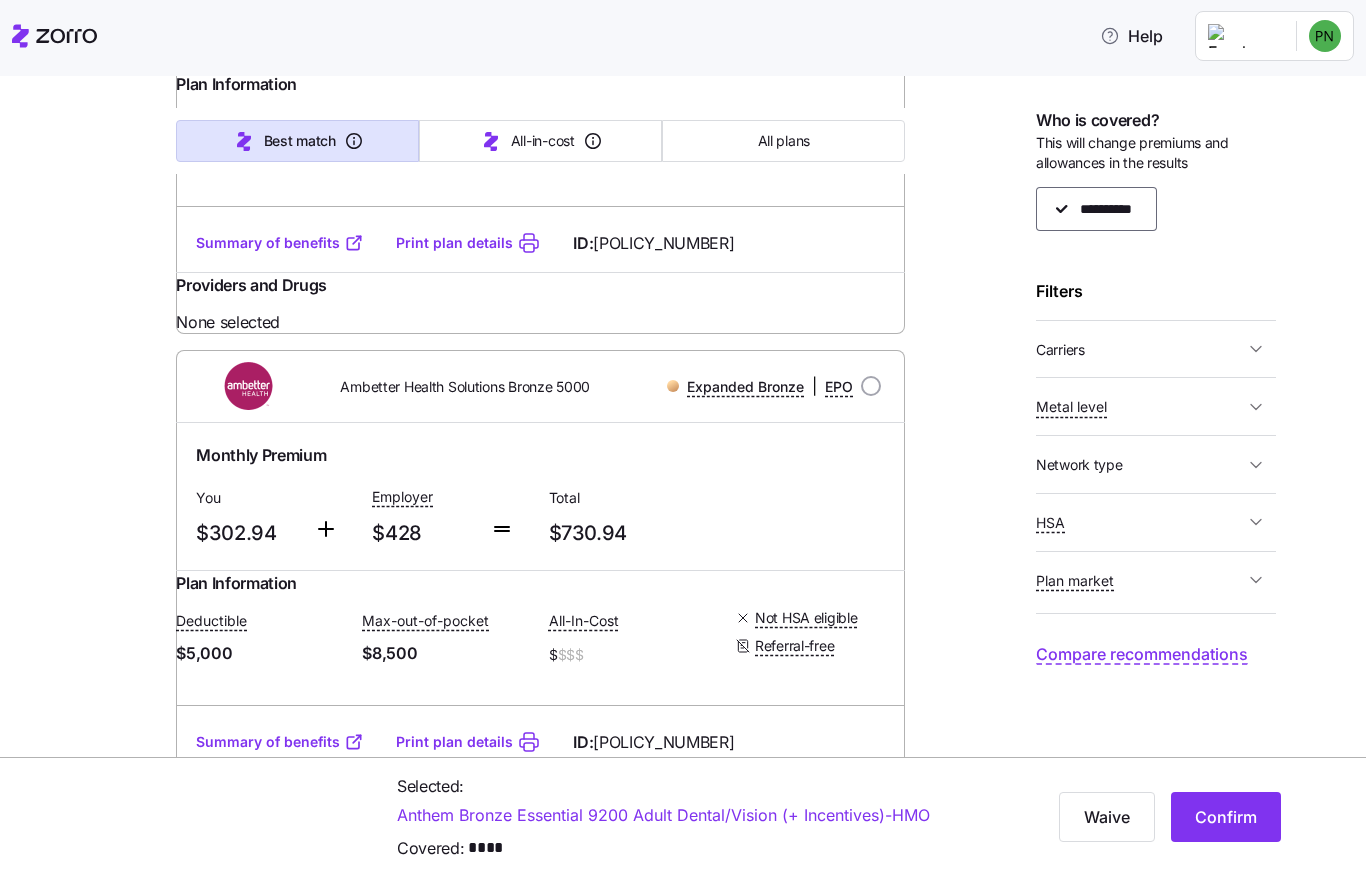 scroll, scrollTop: 19904, scrollLeft: 0, axis: vertical 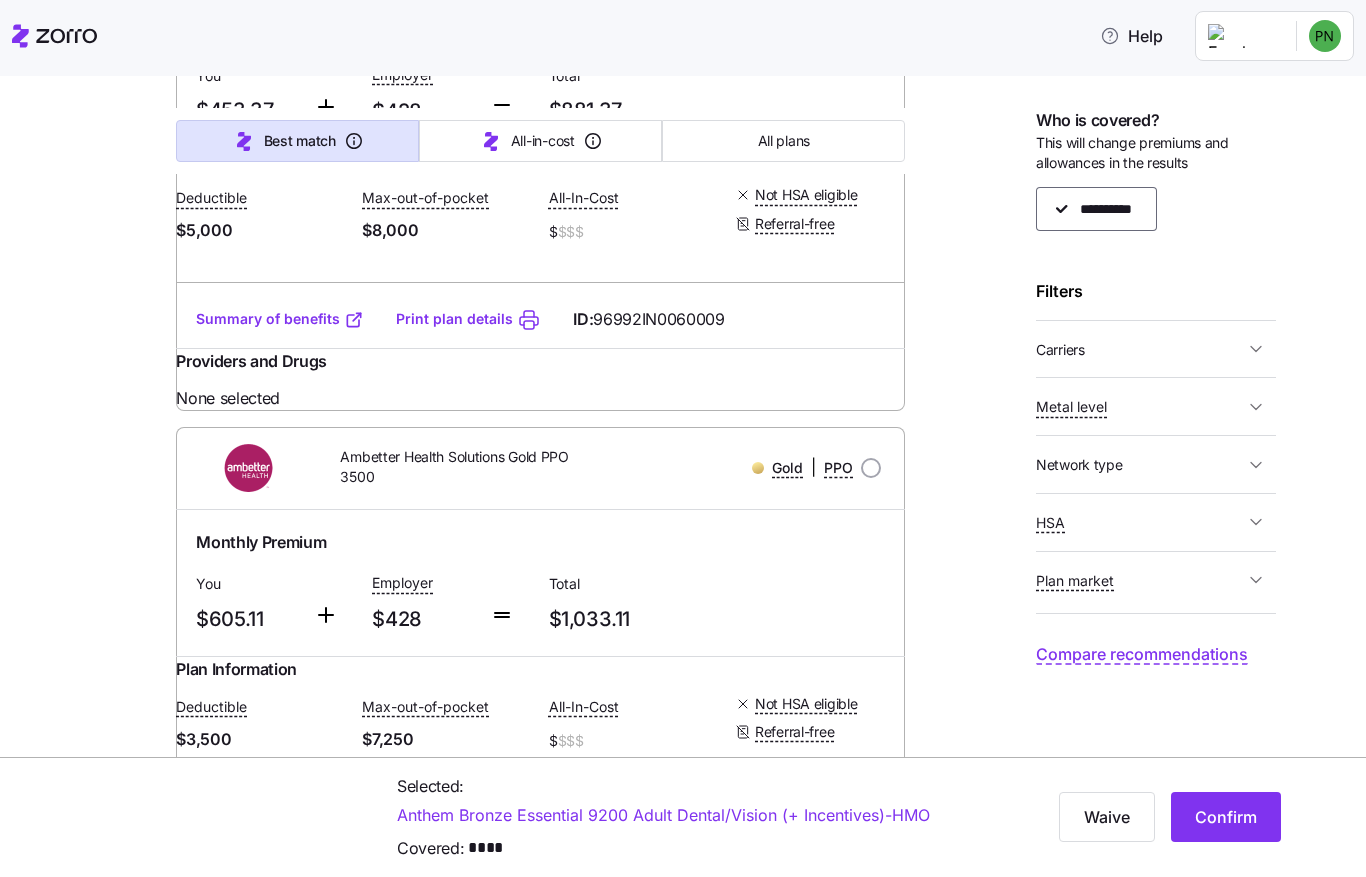 click at bounding box center (871, -2118) 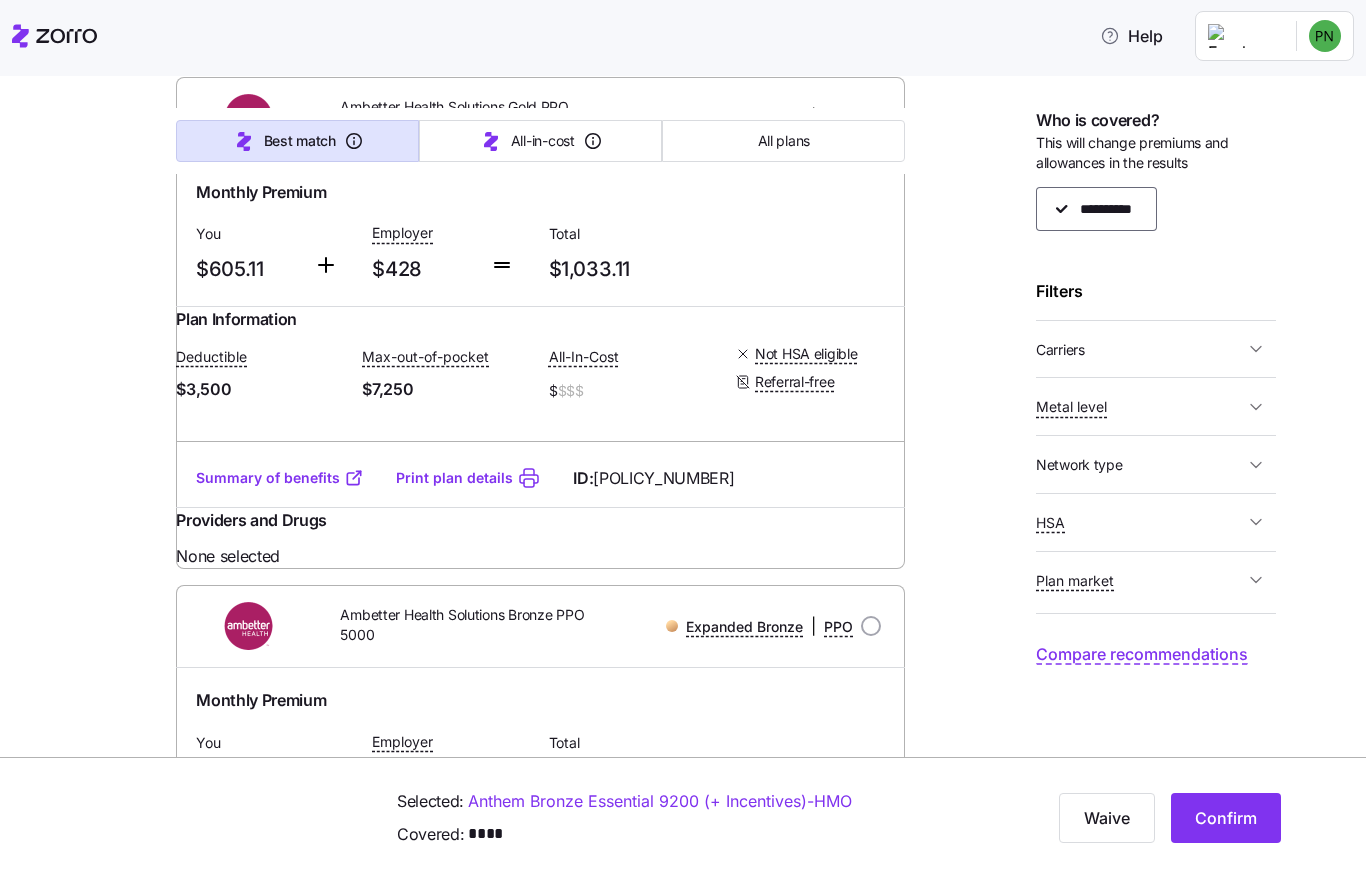 scroll, scrollTop: 25797, scrollLeft: 0, axis: vertical 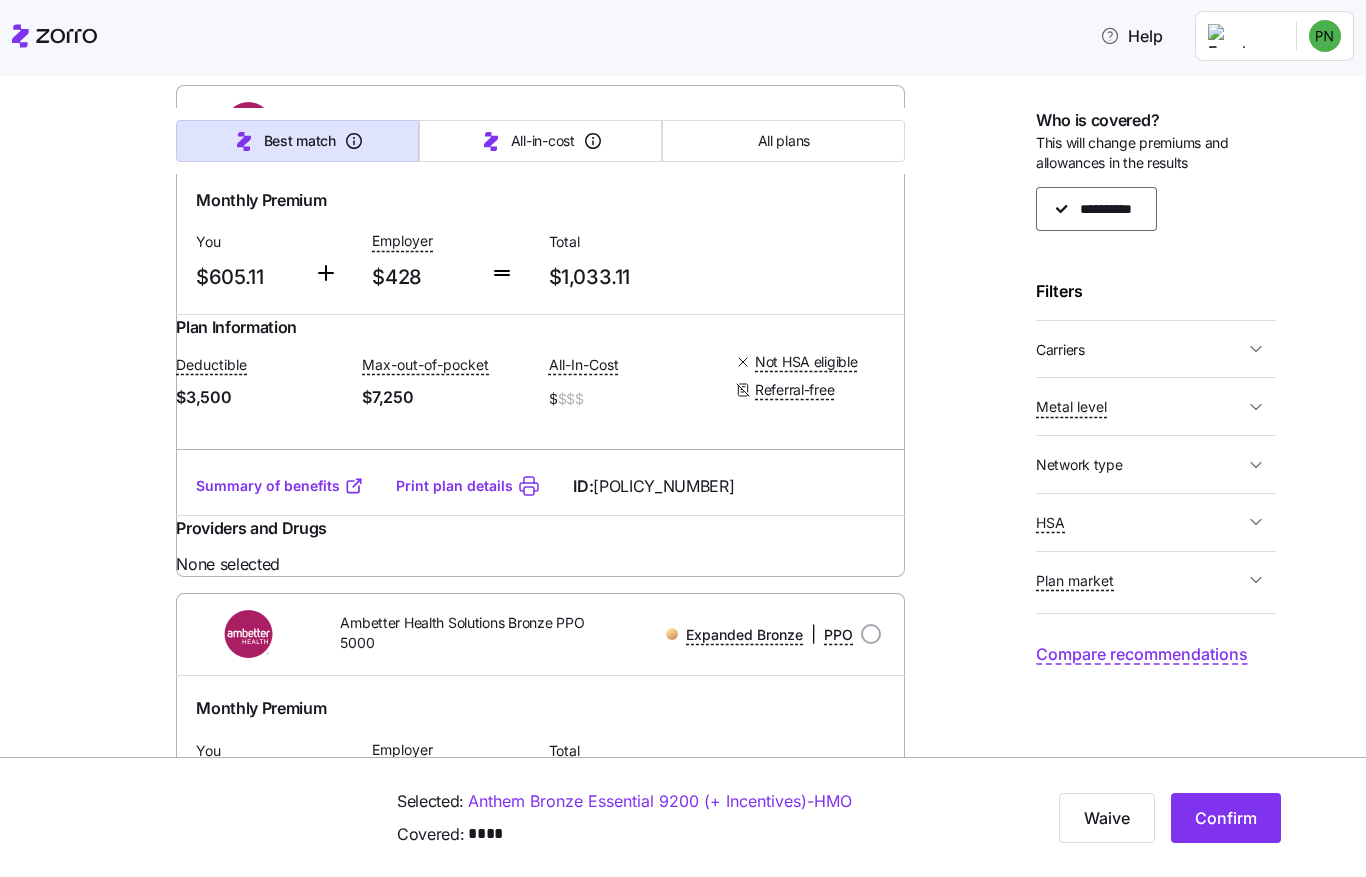 click on "Summary of benefits" at bounding box center [280, -2098] 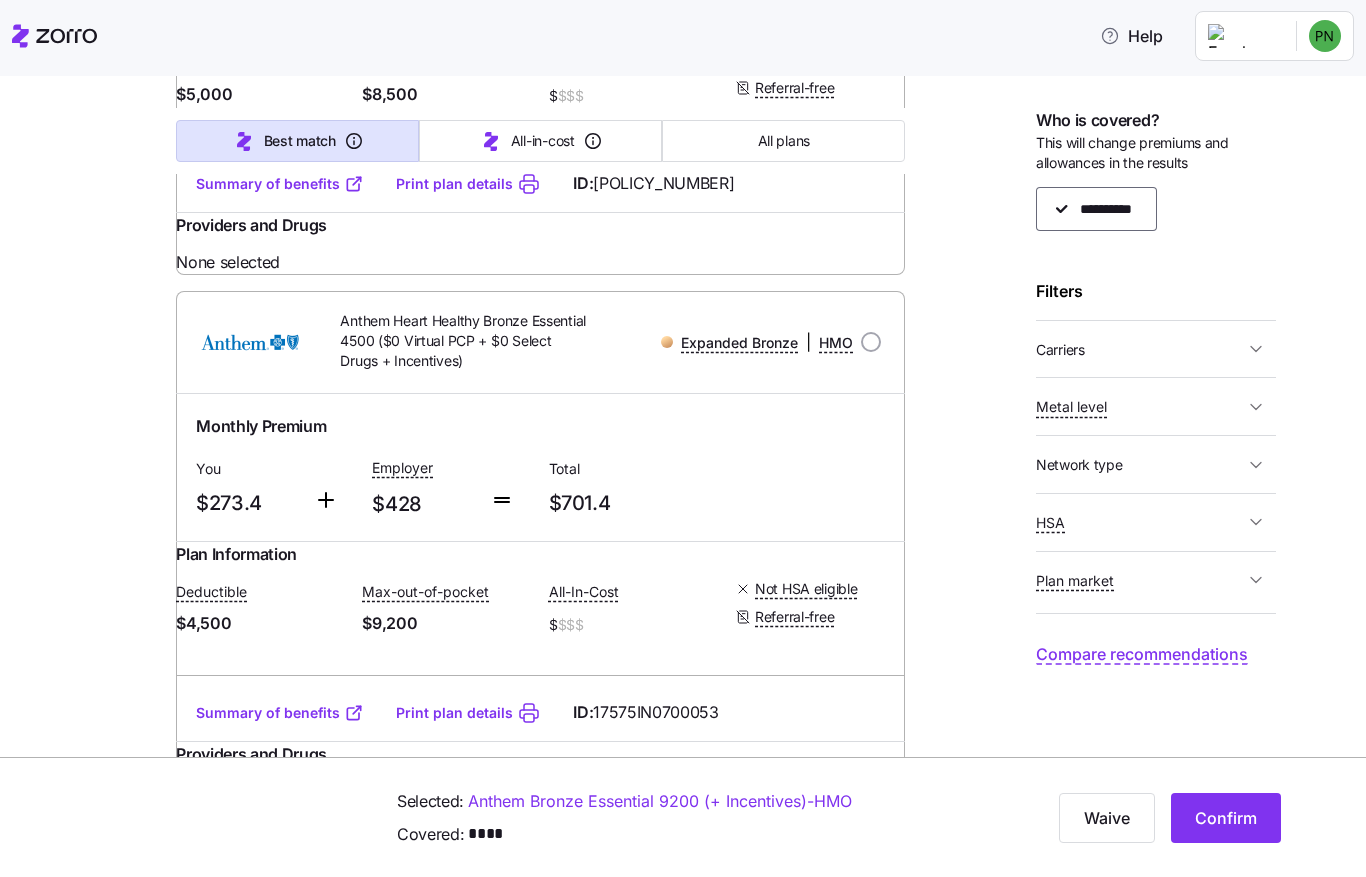 scroll, scrollTop: 26611, scrollLeft: 0, axis: vertical 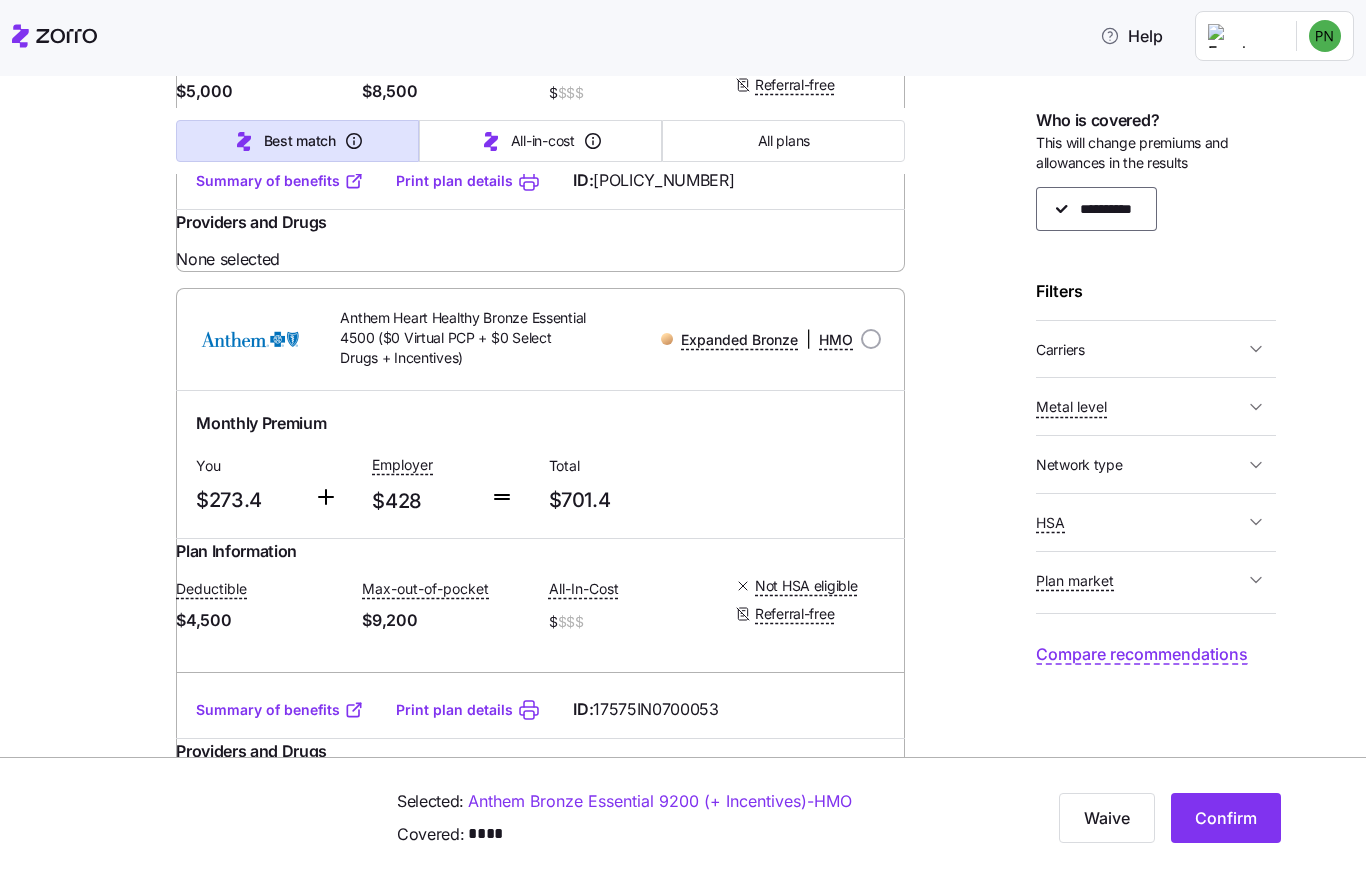 click on "Summary of benefits" at bounding box center (280, -1895) 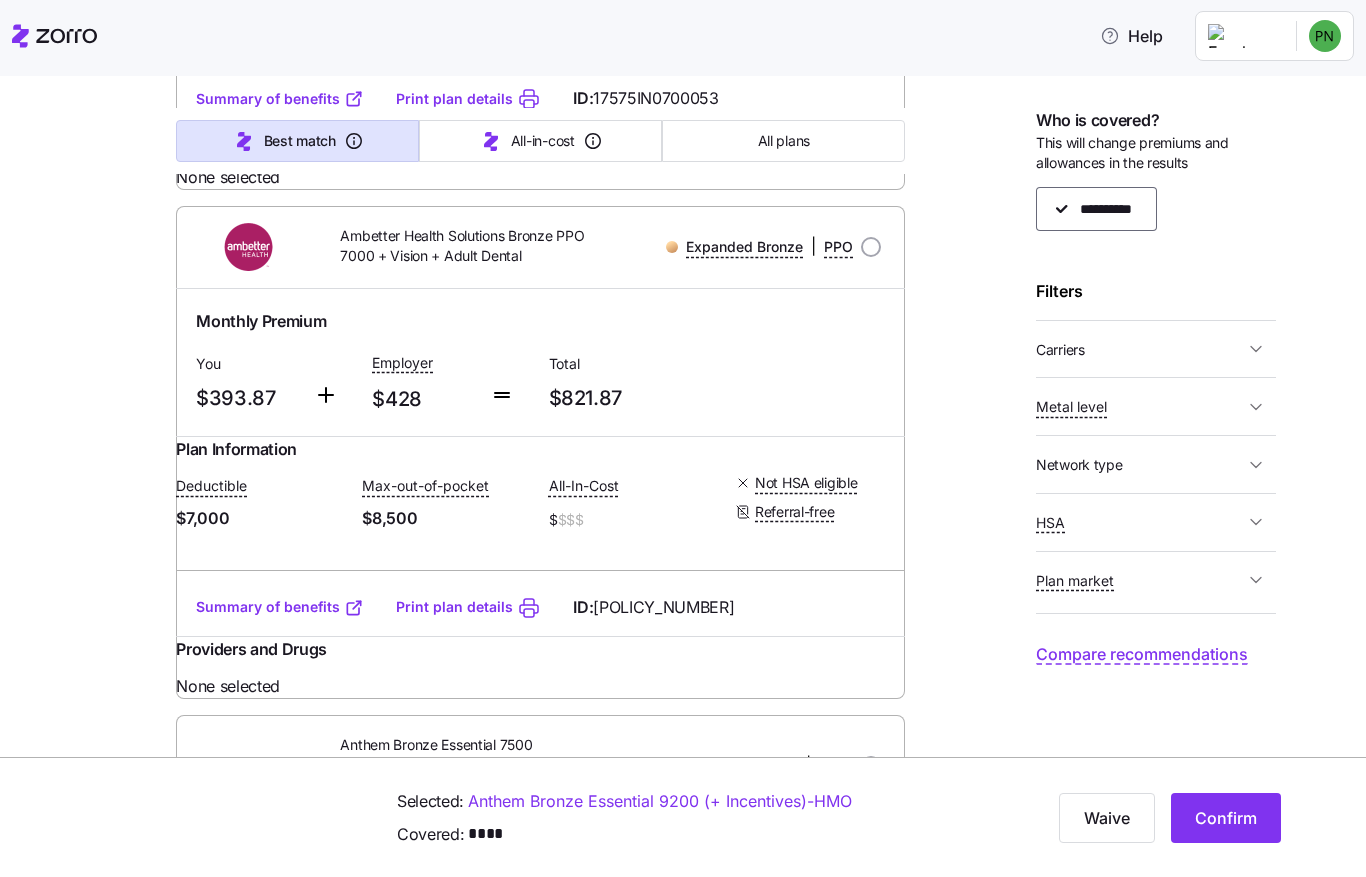 scroll, scrollTop: 27222, scrollLeft: 0, axis: vertical 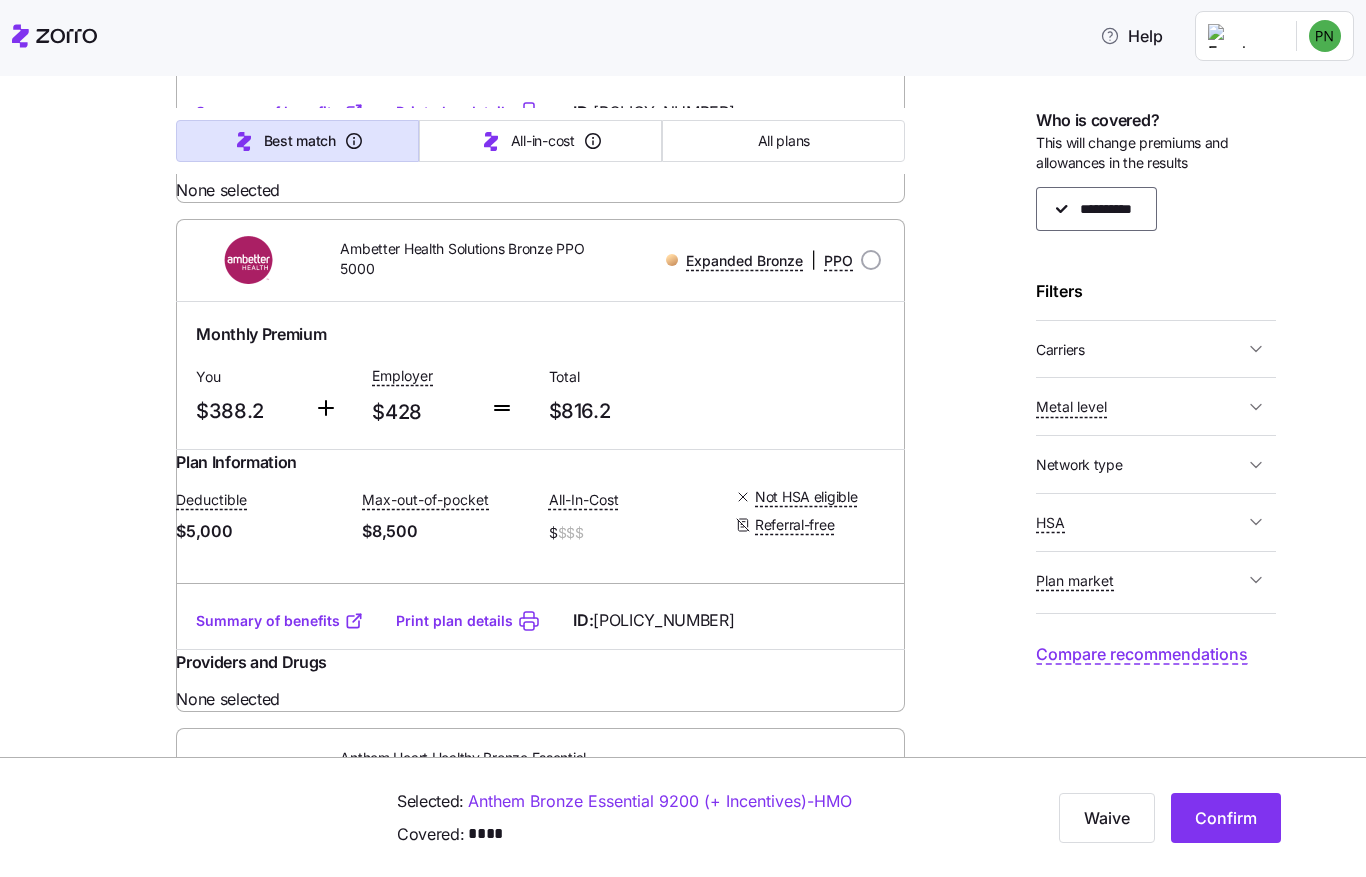 click on "Summary of benefits" at bounding box center (280, -1963) 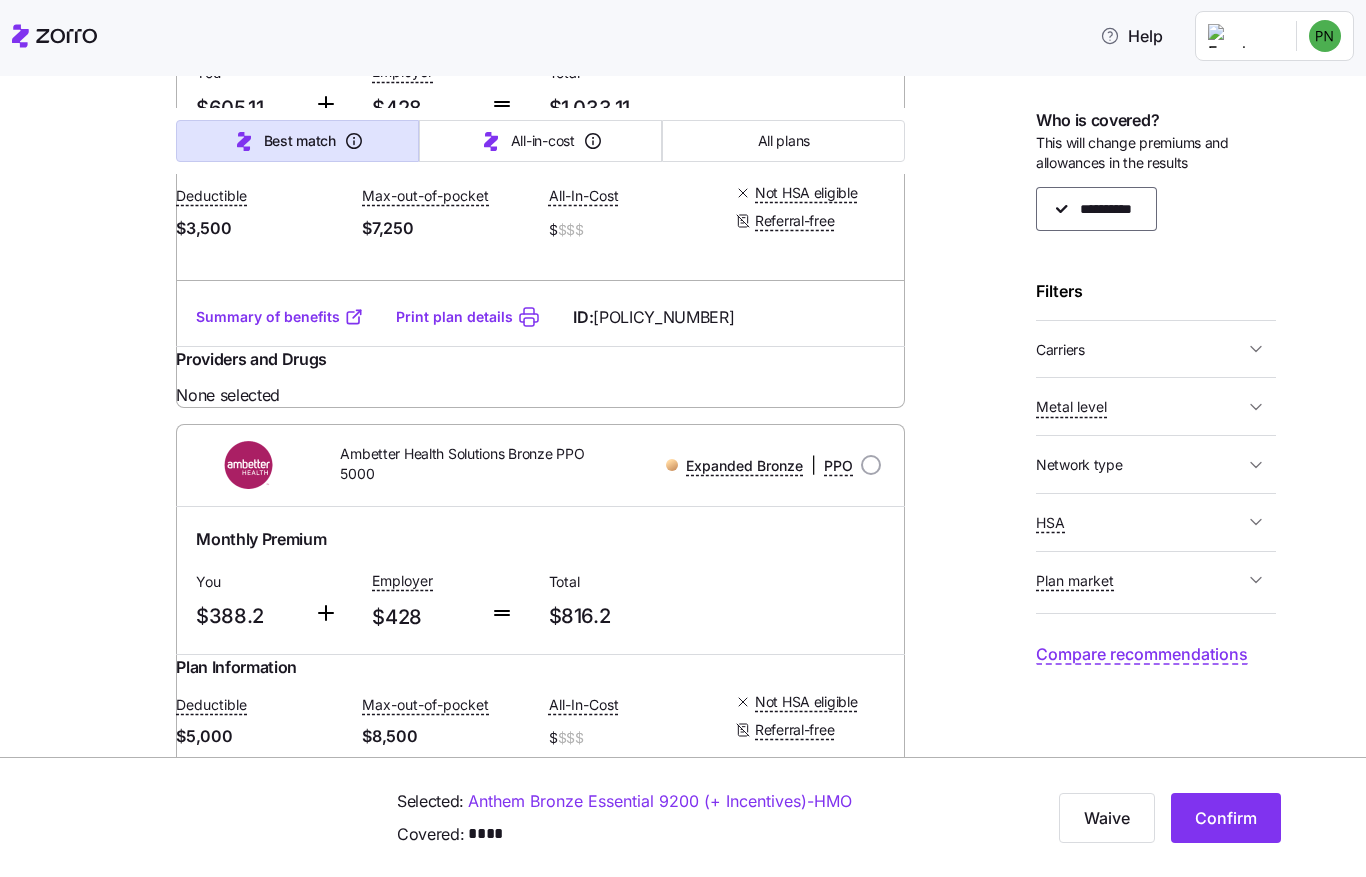 scroll, scrollTop: 25966, scrollLeft: 0, axis: vertical 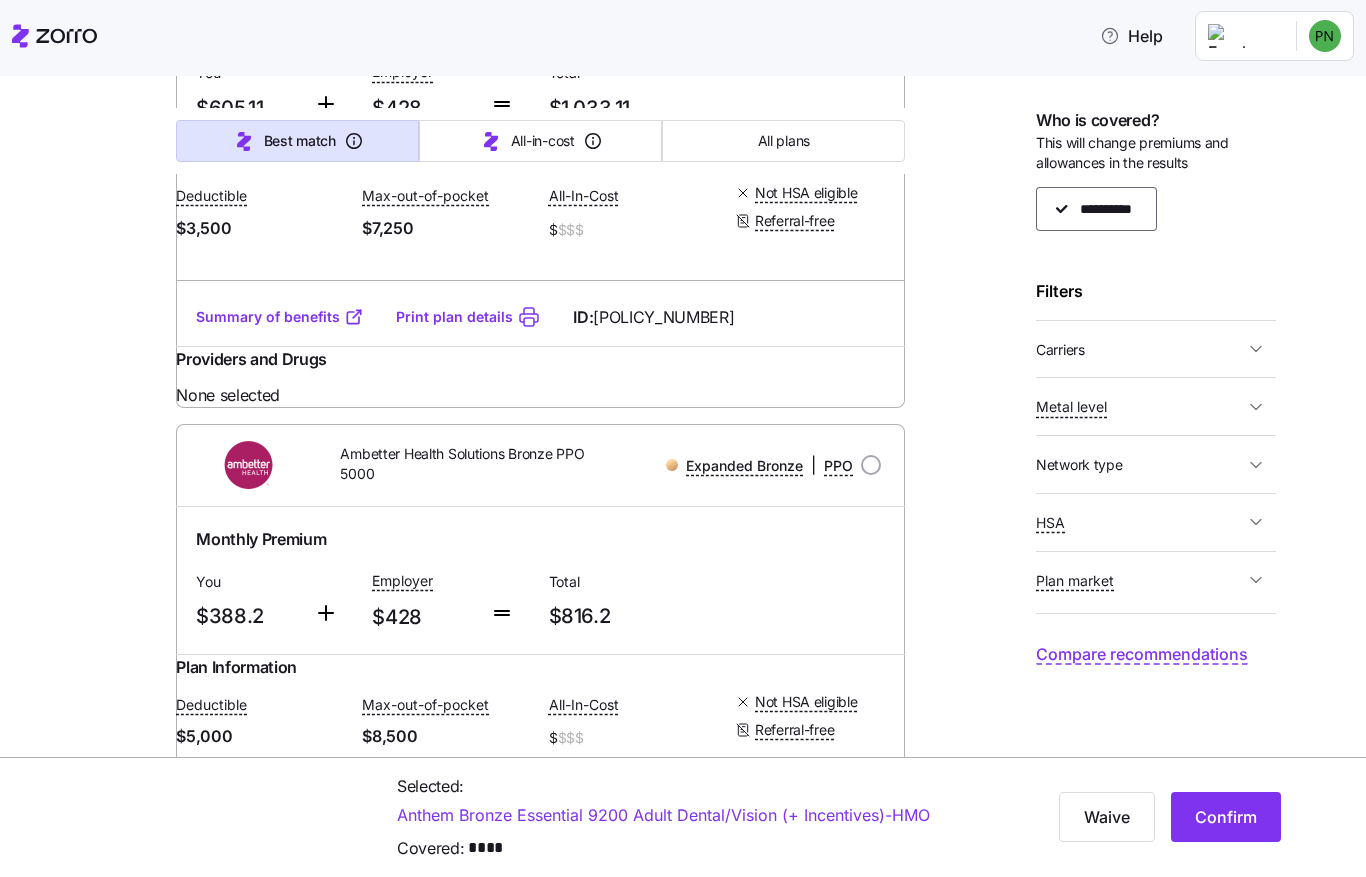 click on "Confirm" at bounding box center [1226, 817] 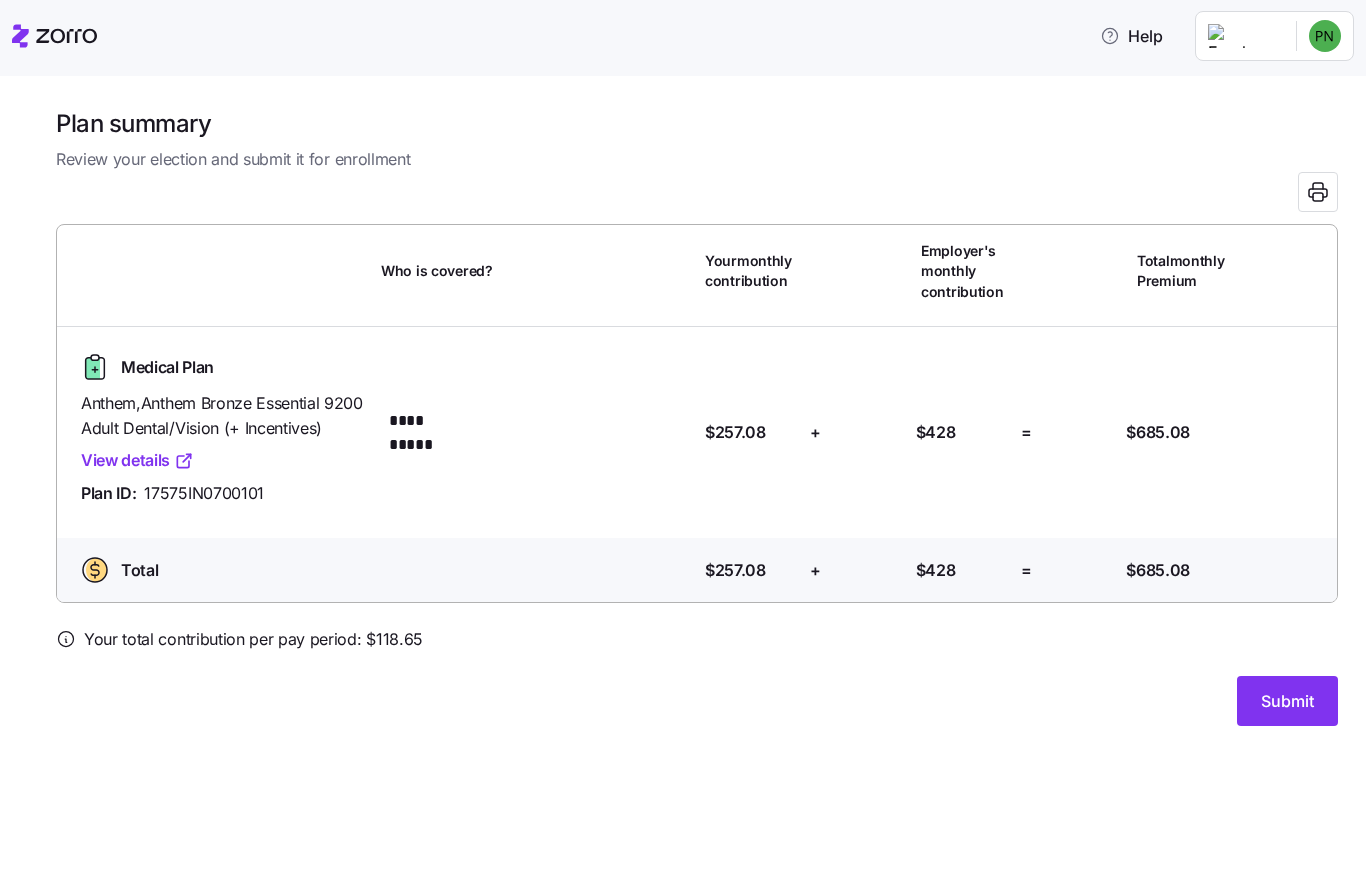 click on "Submit" at bounding box center (1287, 701) 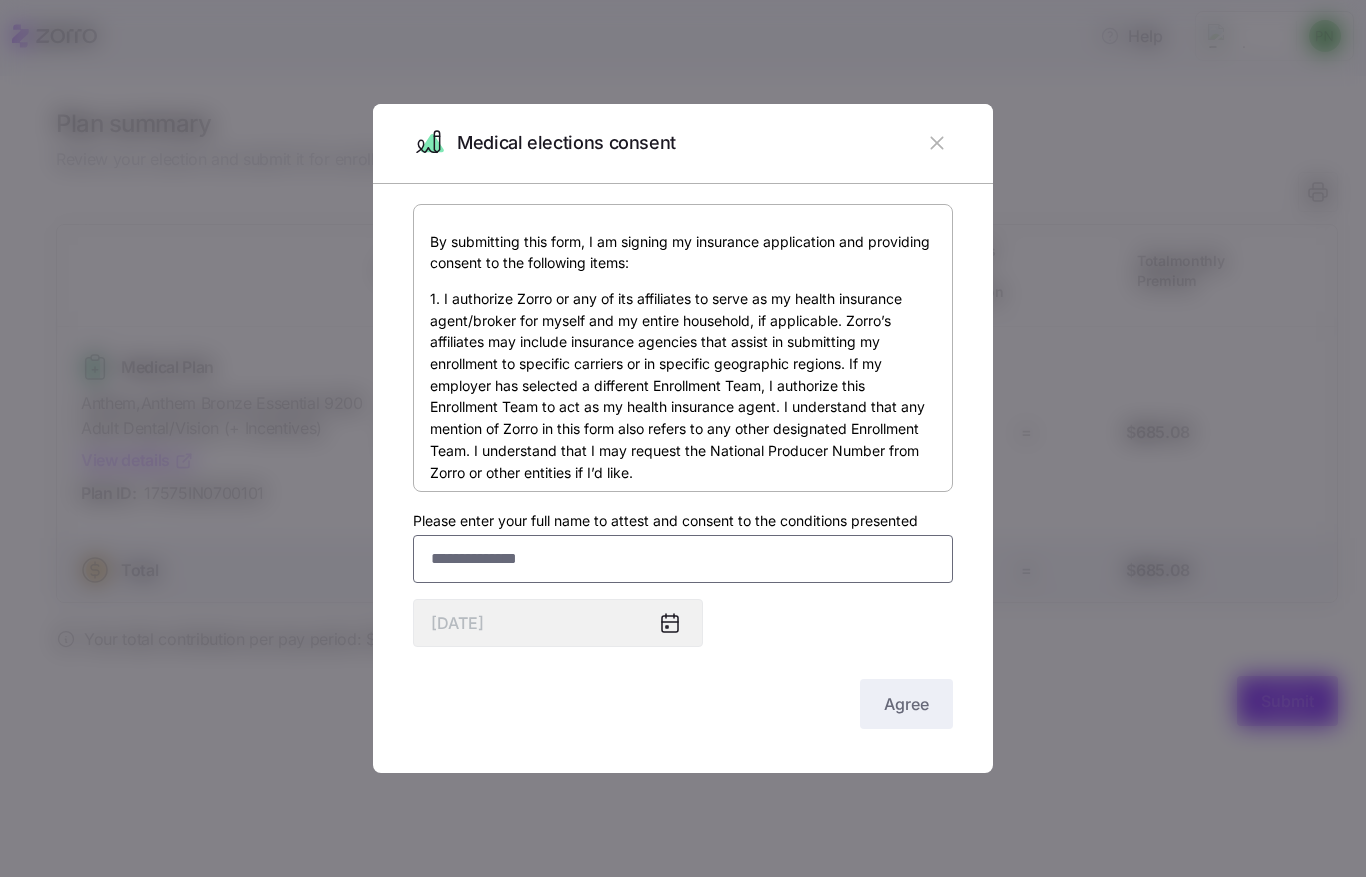 click on "Please enter your full name to attest and consent to the conditions presented" at bounding box center (683, 559) 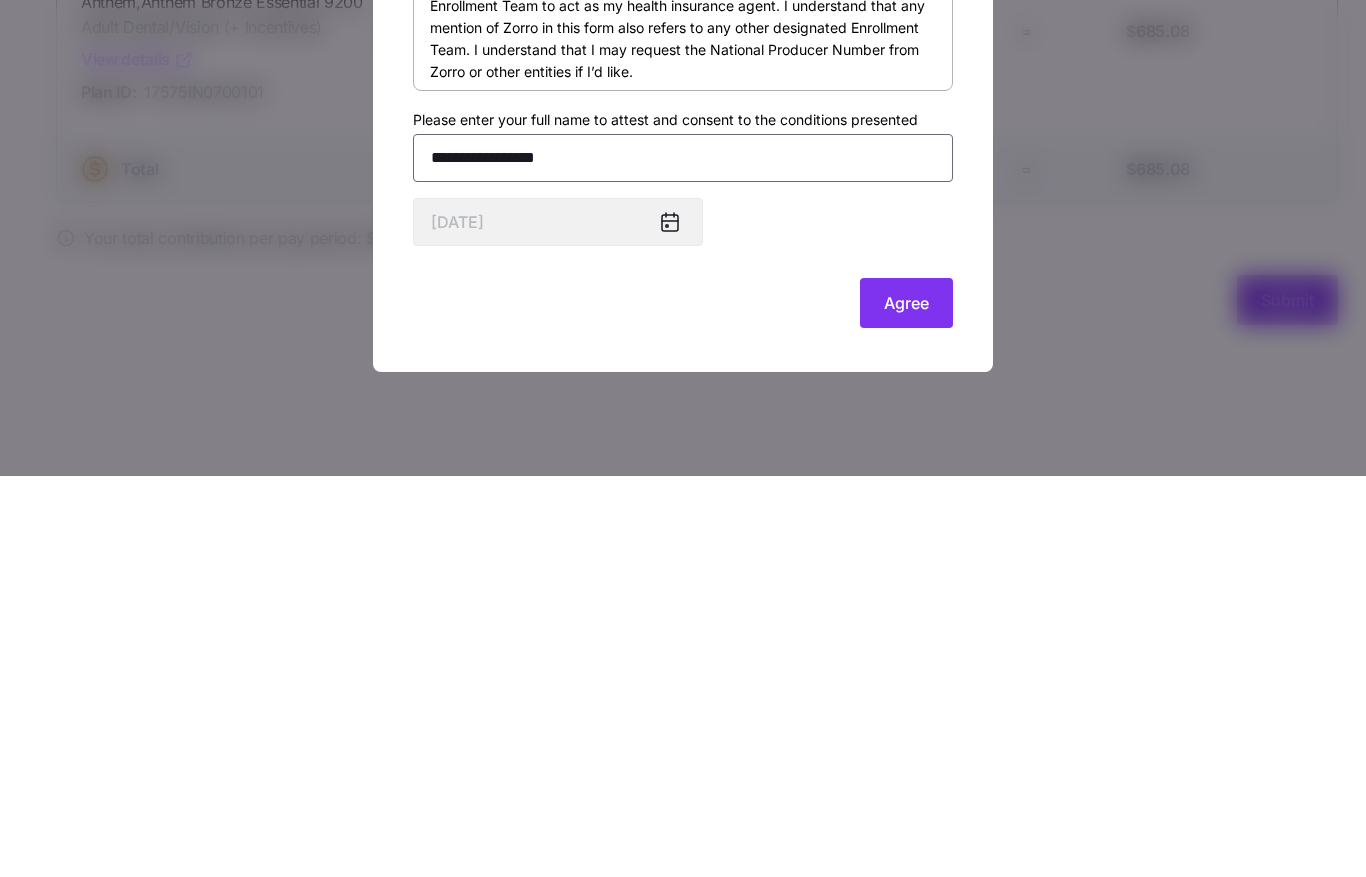 type on "**********" 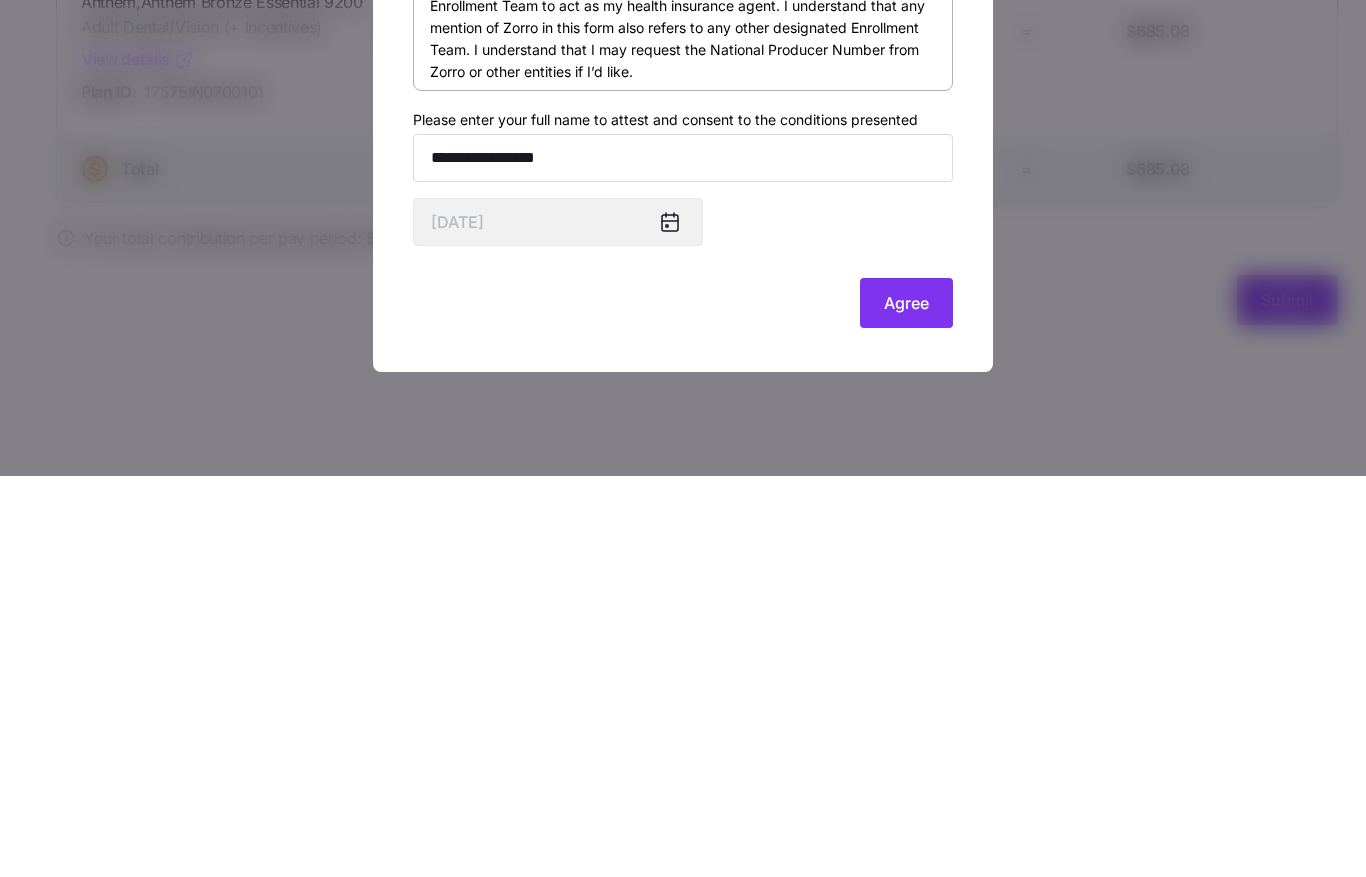 click on "Agree" at bounding box center [906, 704] 